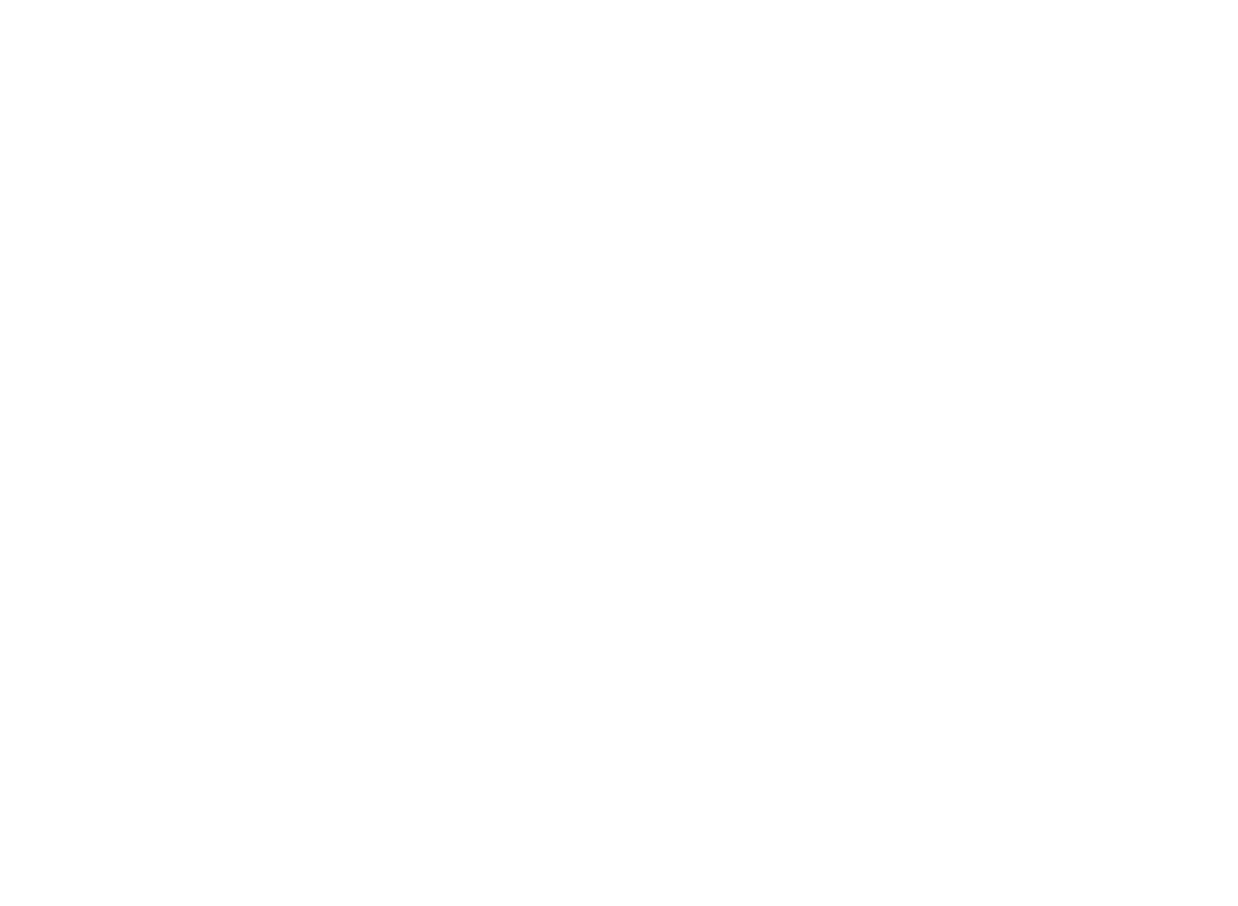 scroll, scrollTop: 0, scrollLeft: 0, axis: both 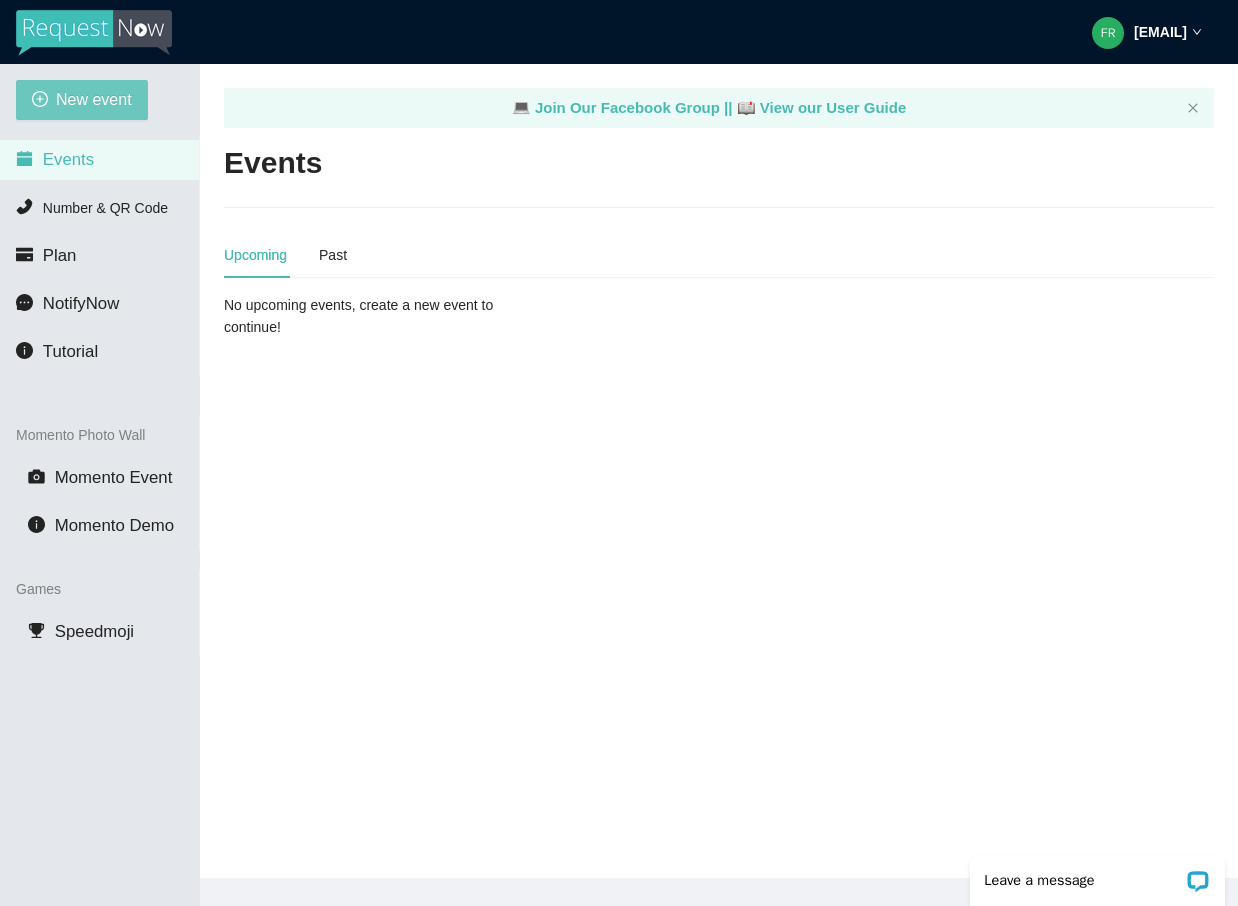 click on "New event" at bounding box center (94, 99) 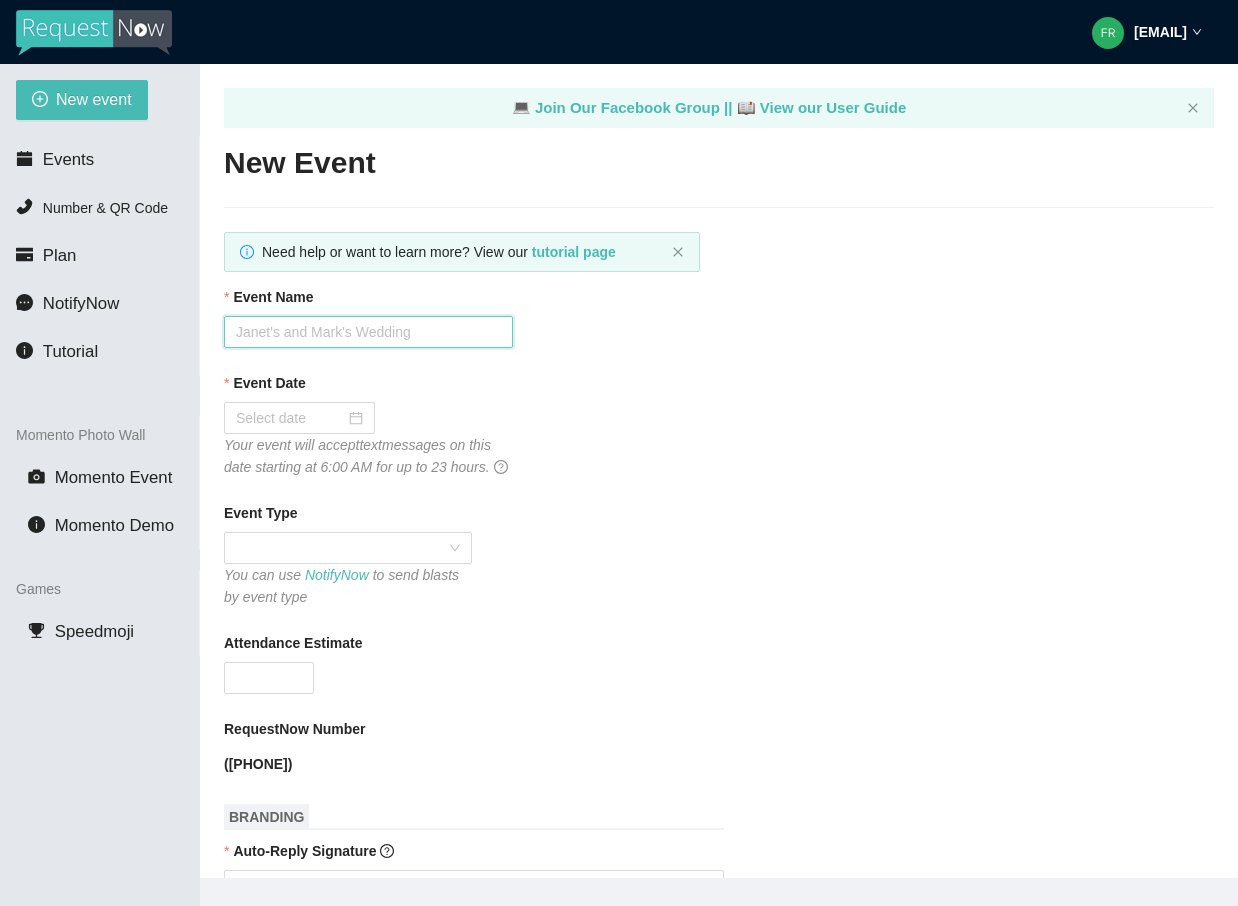 click on "Event Name" at bounding box center (368, 332) 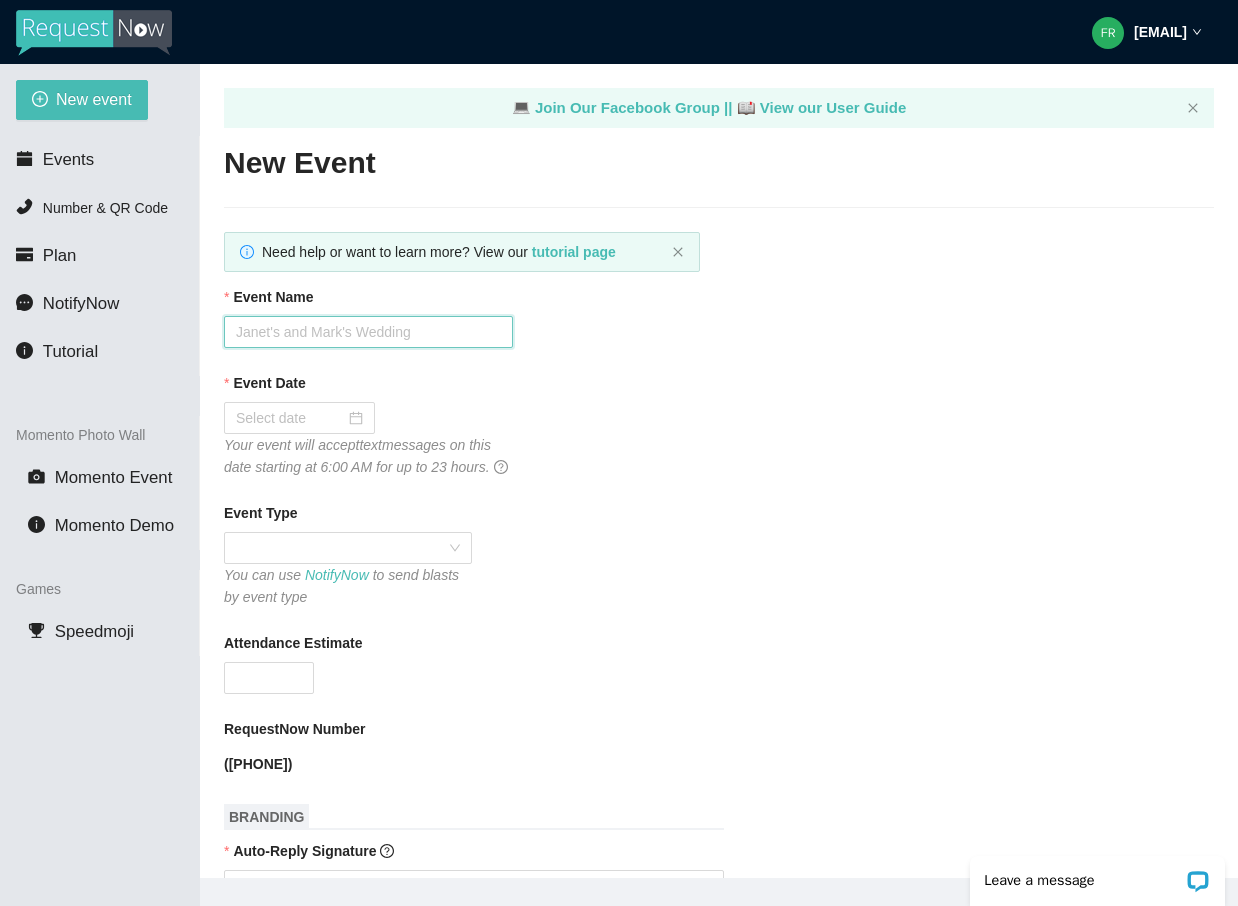 scroll, scrollTop: 0, scrollLeft: 0, axis: both 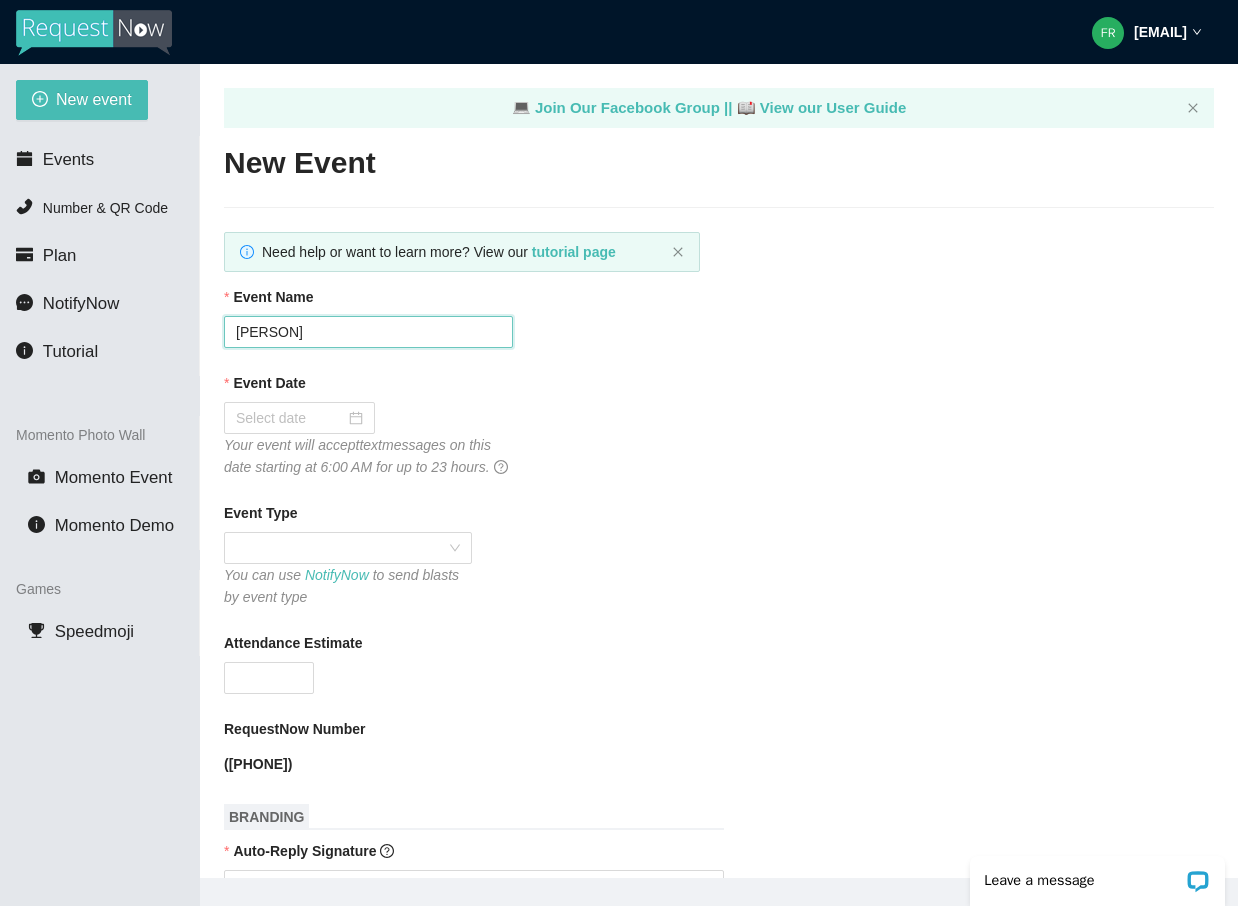 type on "[PERSON]" 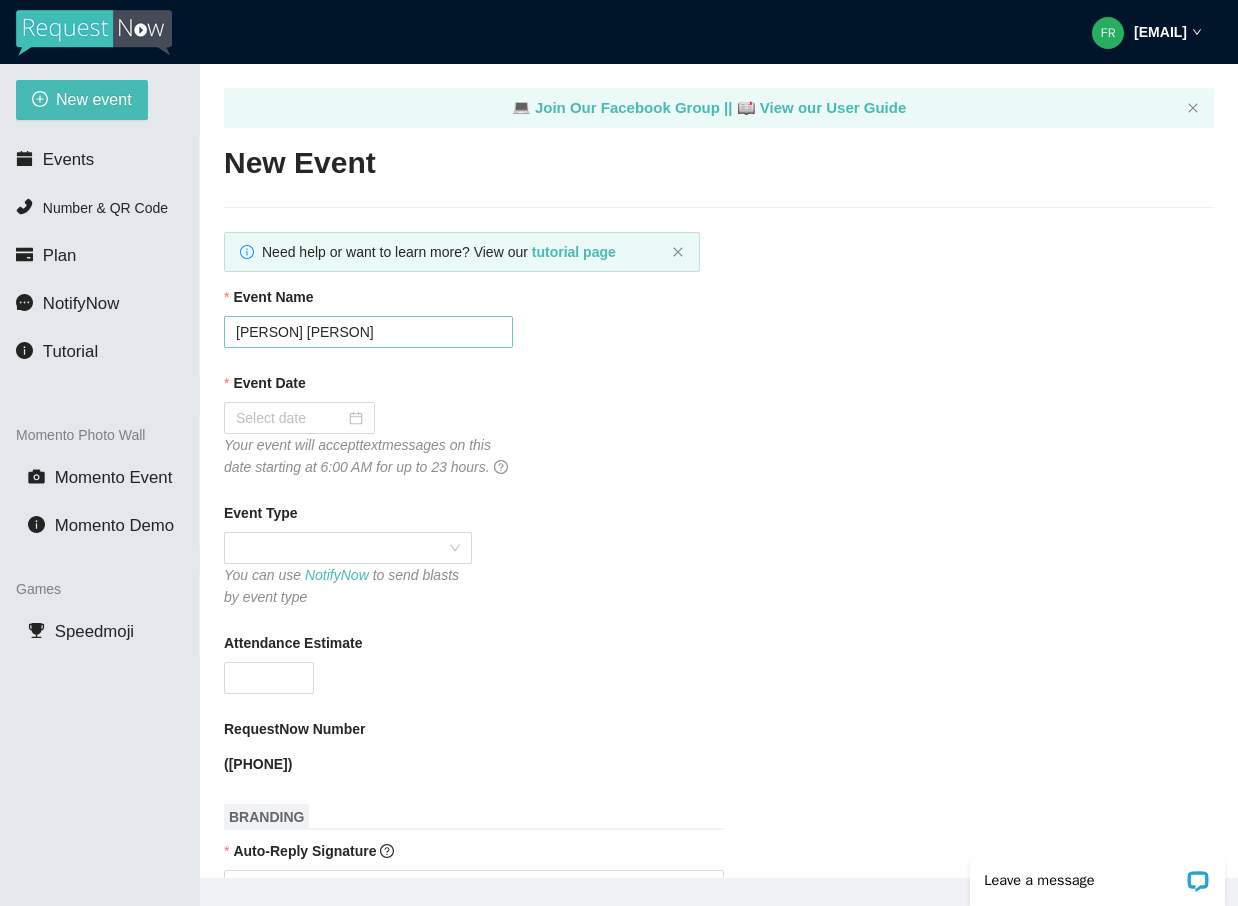 click on "[PERSON] [PERSON]" at bounding box center [368, 332] 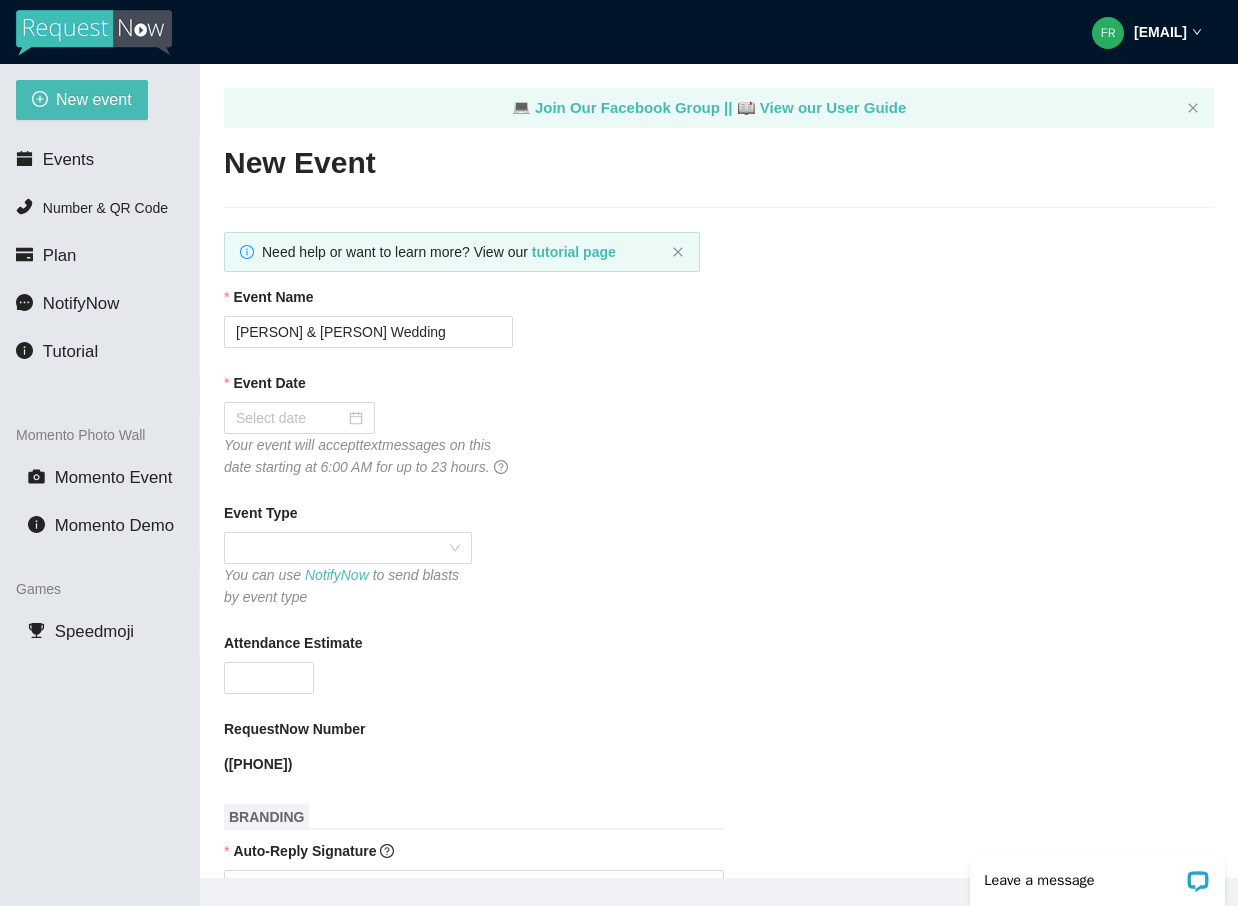 type on "[PERSON] & [PERSON] Wedding" 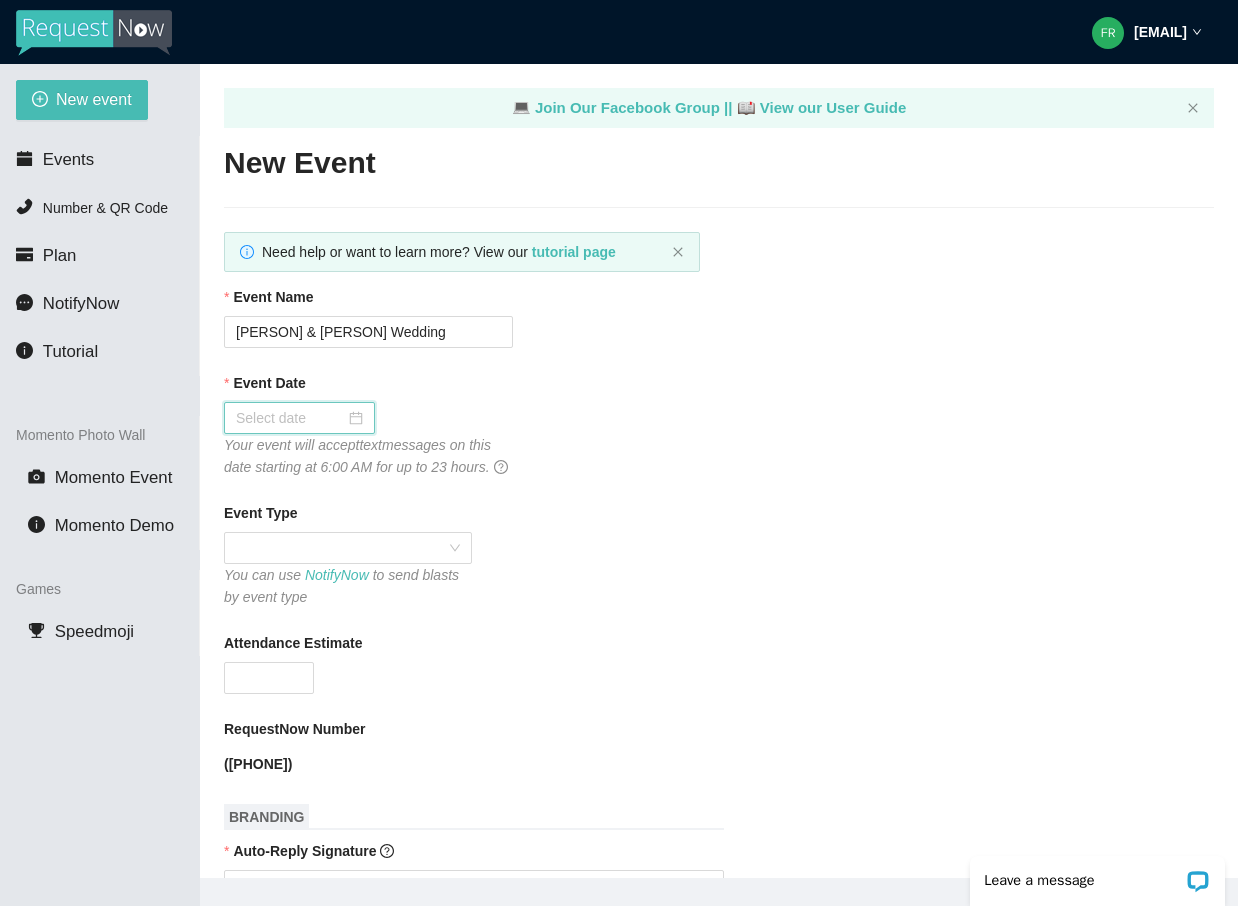 click on "Event Date" at bounding box center (290, 418) 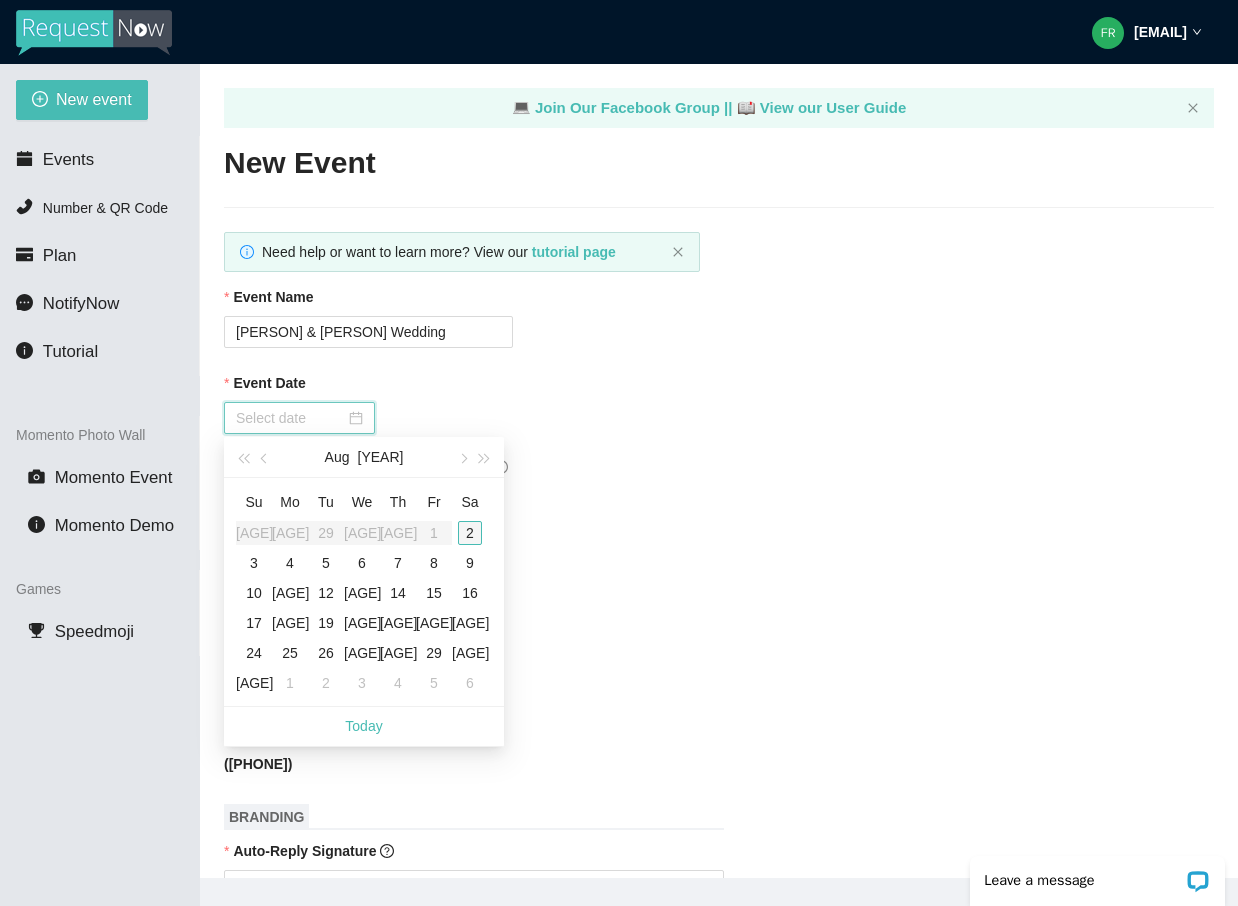 type on "[MONTH]/[DAY]/[YEAR]" 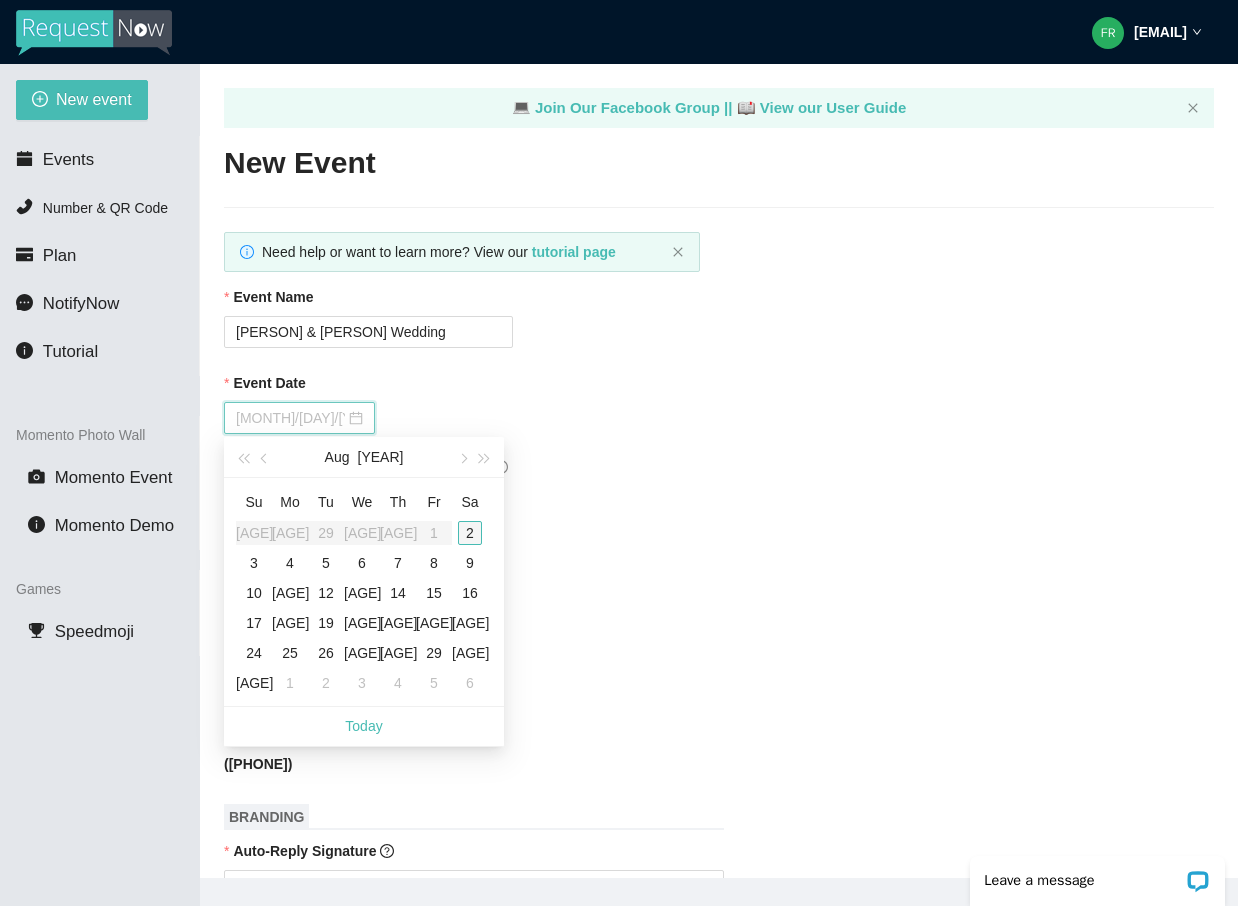 click on "2" at bounding box center [470, 533] 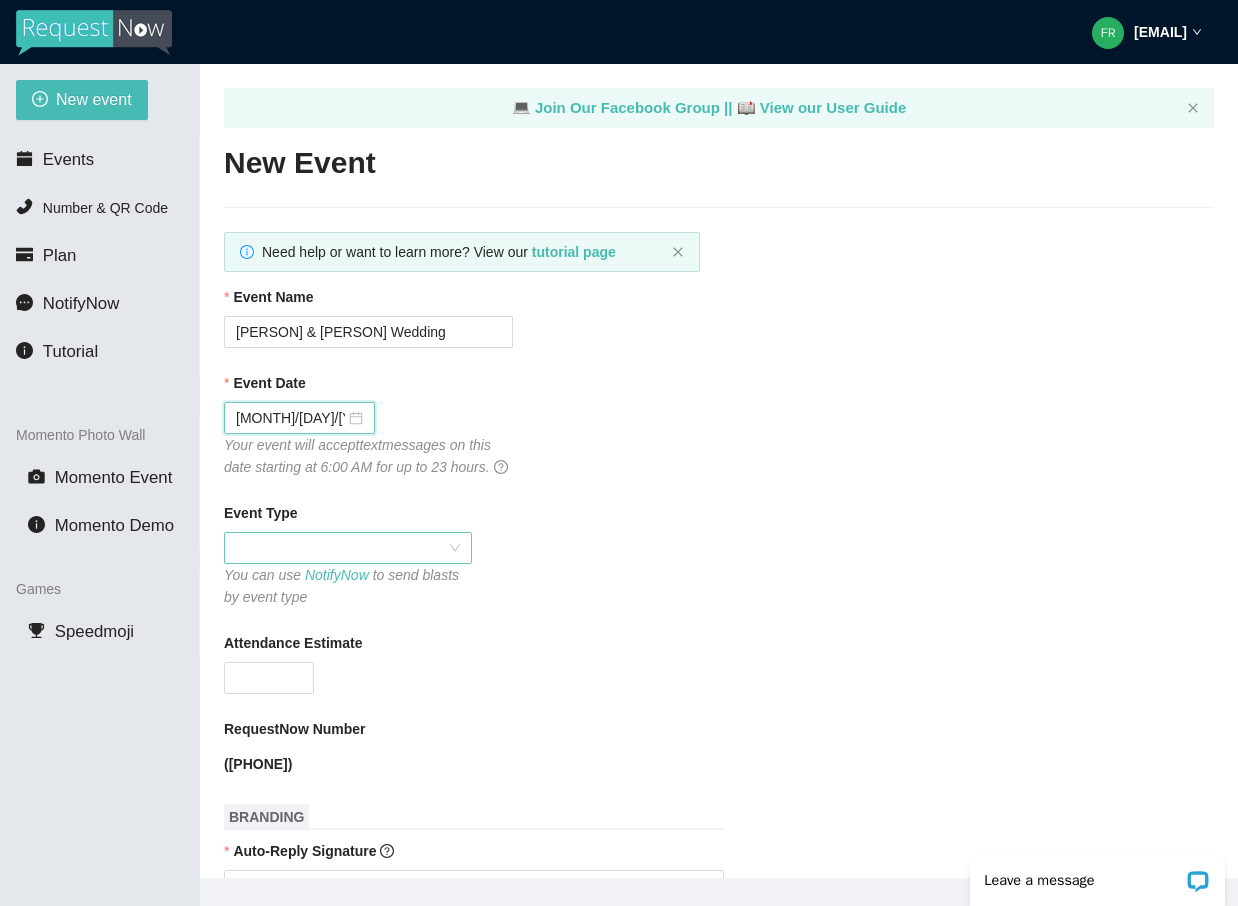 click at bounding box center (348, 548) 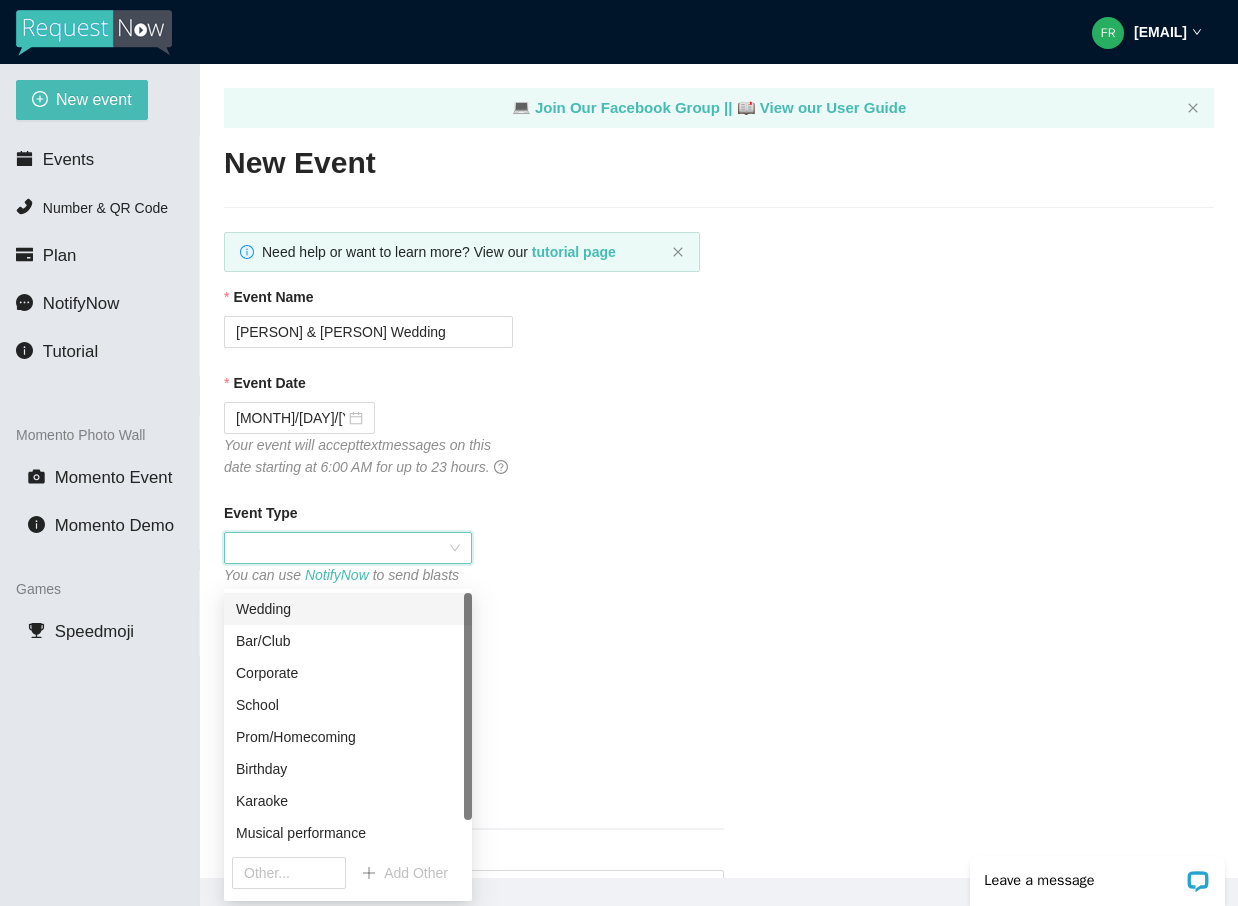 click on "Wedding" at bounding box center [348, 609] 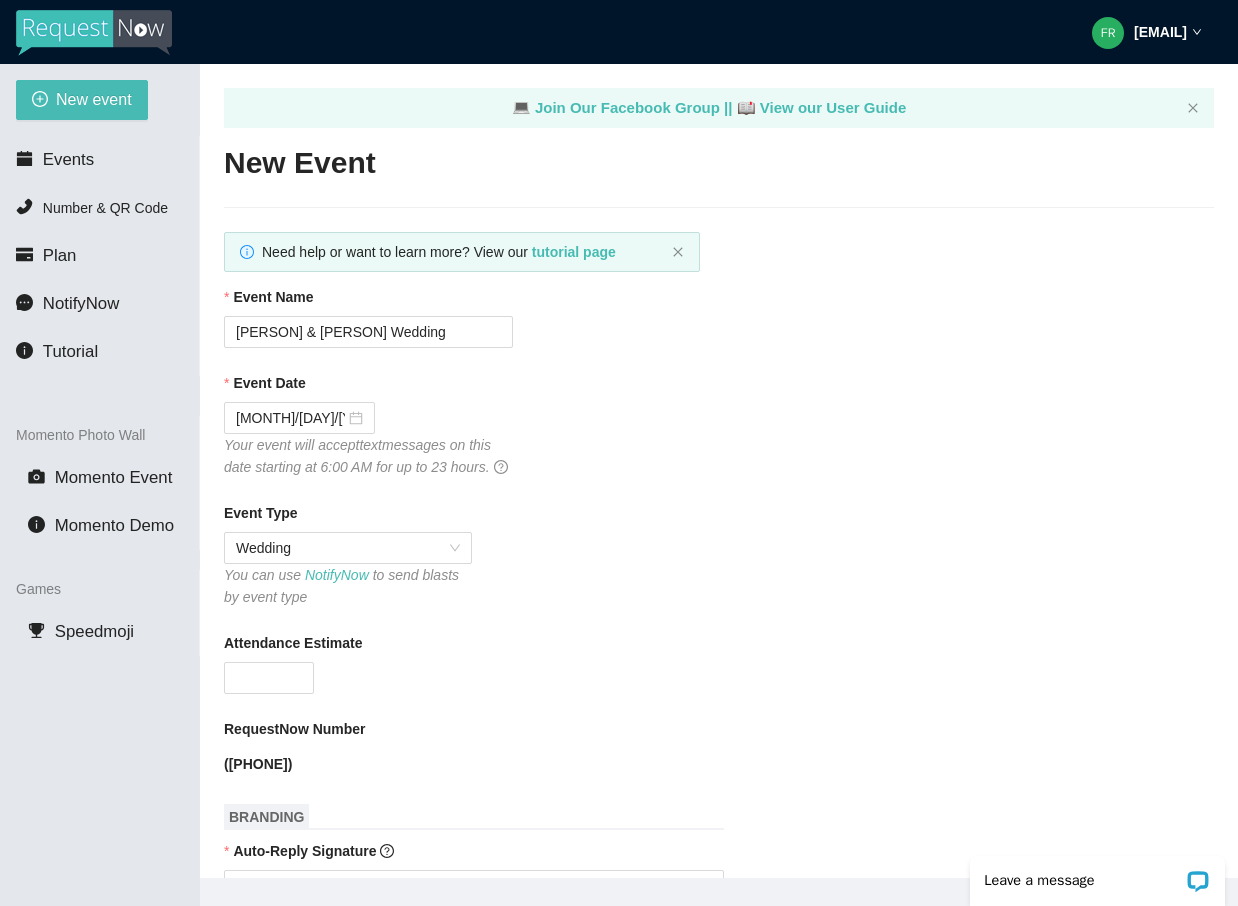 click on "Event Name [PERSON] & [PERSON] Wedding Event Date [DATE] Your event will accept text messages on this date starting at 6:00 AM for up to 23 hours. Event Type Wedding You can use NotifyNow to send blasts by event type Attendance Estimate RequestNow Number ([PHONE]) BRANDING Auto-Reply Signature DJ - Witz EVENT END Thank-You Message Thank you for helping celebrate! Check out Witz Dj Service for your next event! [NEW] Schedule your thank-you message to automatically send around 10:00 AM following the end of your event Include your virtual contact card with your thank-you message when the event ends Remember to End Event (in Live View Settings ) to send this thank-you message (and virtual contact card, if applicable) when the event ends! FEATURES Collect Tips Automatic Song Detection Use automatic song request detection on guest messages to identify the titles and artists VirtualDJ Integration You can set a default Ask the DJ link in your Profile page VirtualDJ " Ask The DJ " link" at bounding box center (719, 1012) 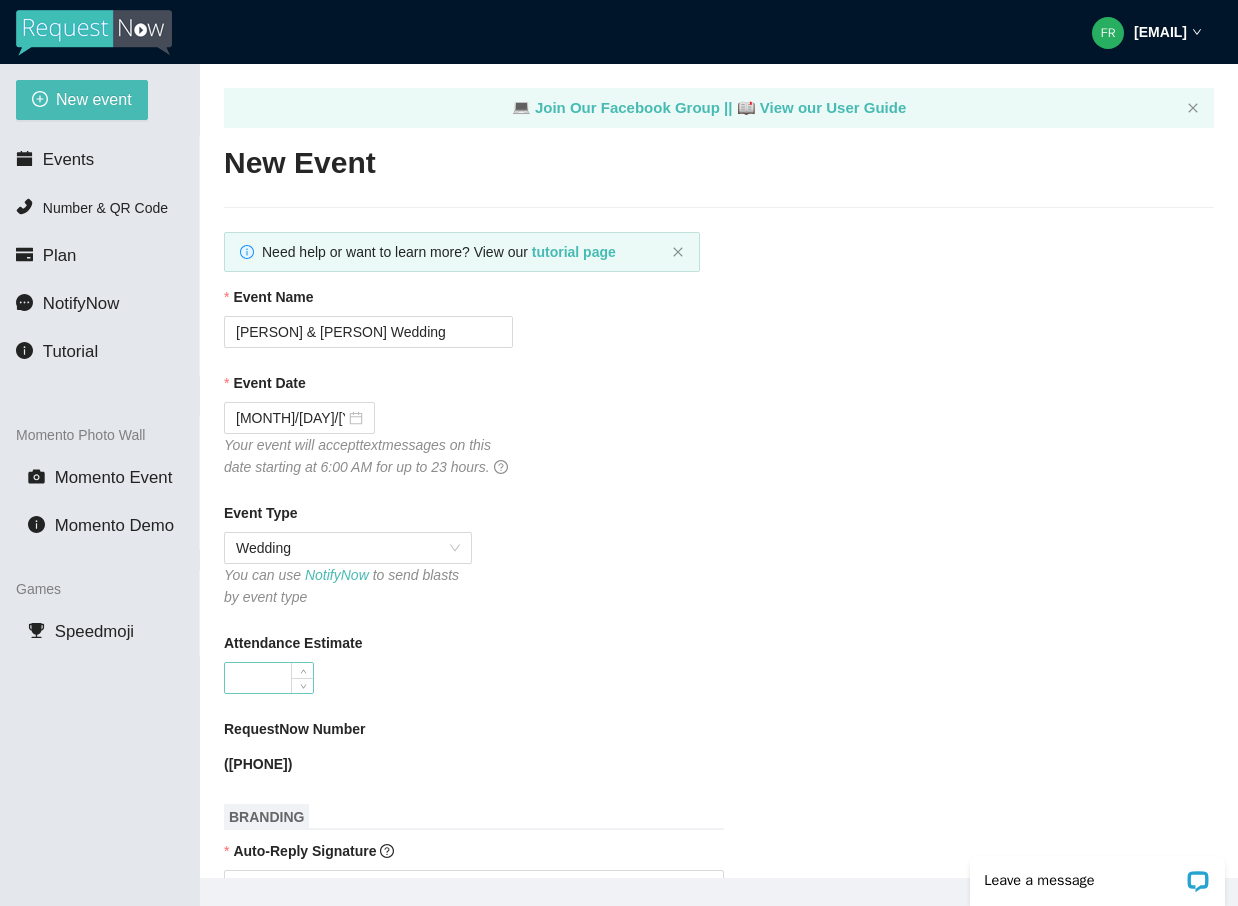 click on "Attendance Estimate" at bounding box center [269, 678] 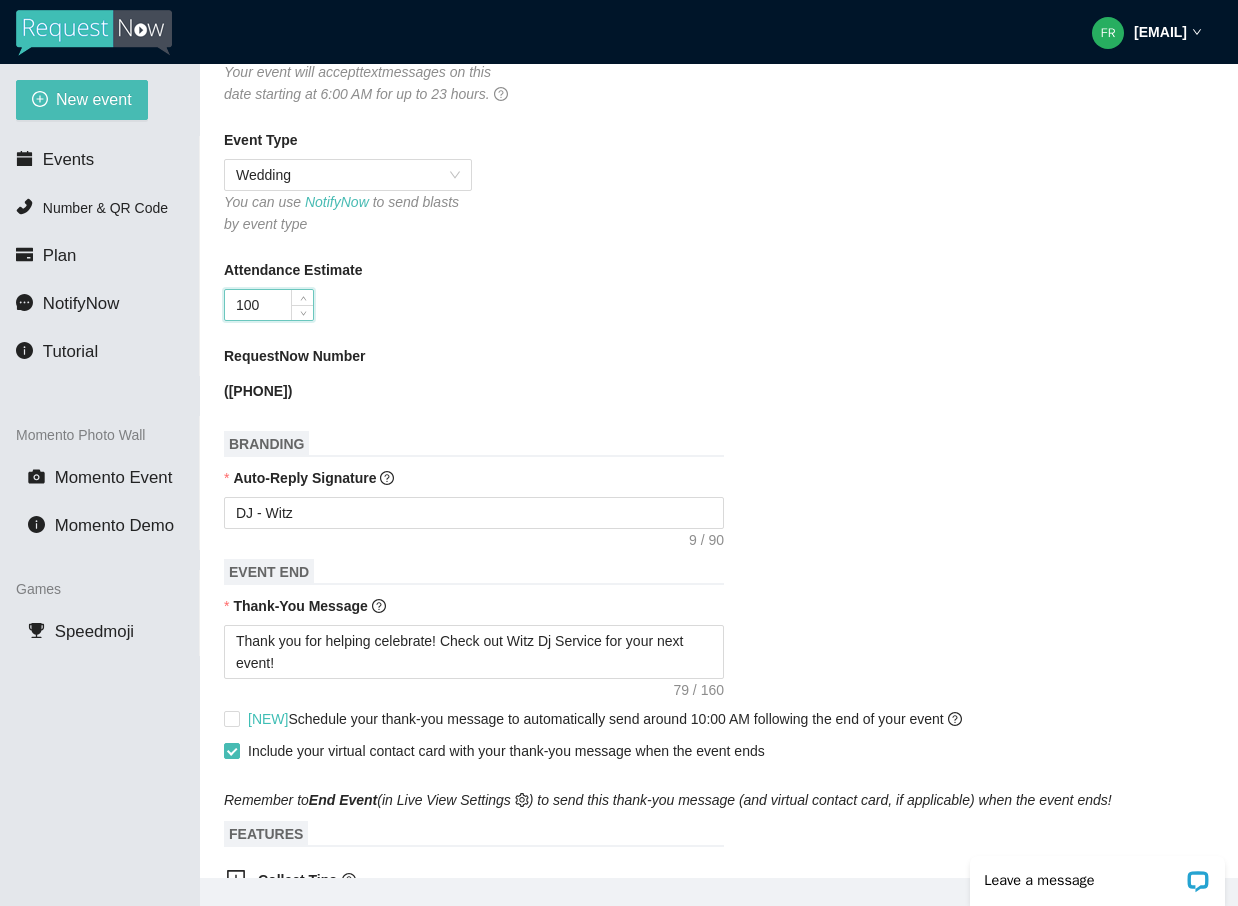 scroll, scrollTop: 402, scrollLeft: 0, axis: vertical 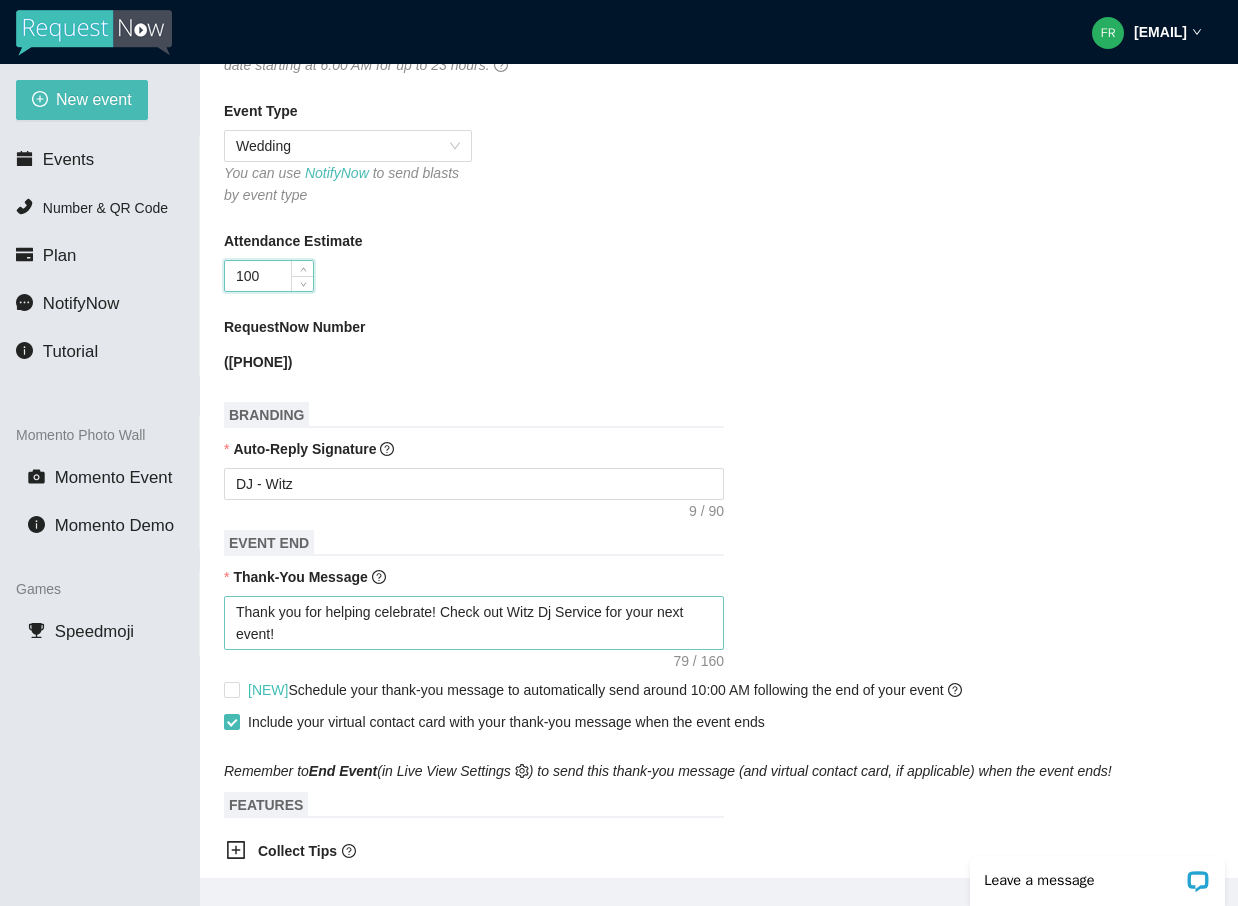 type on "100" 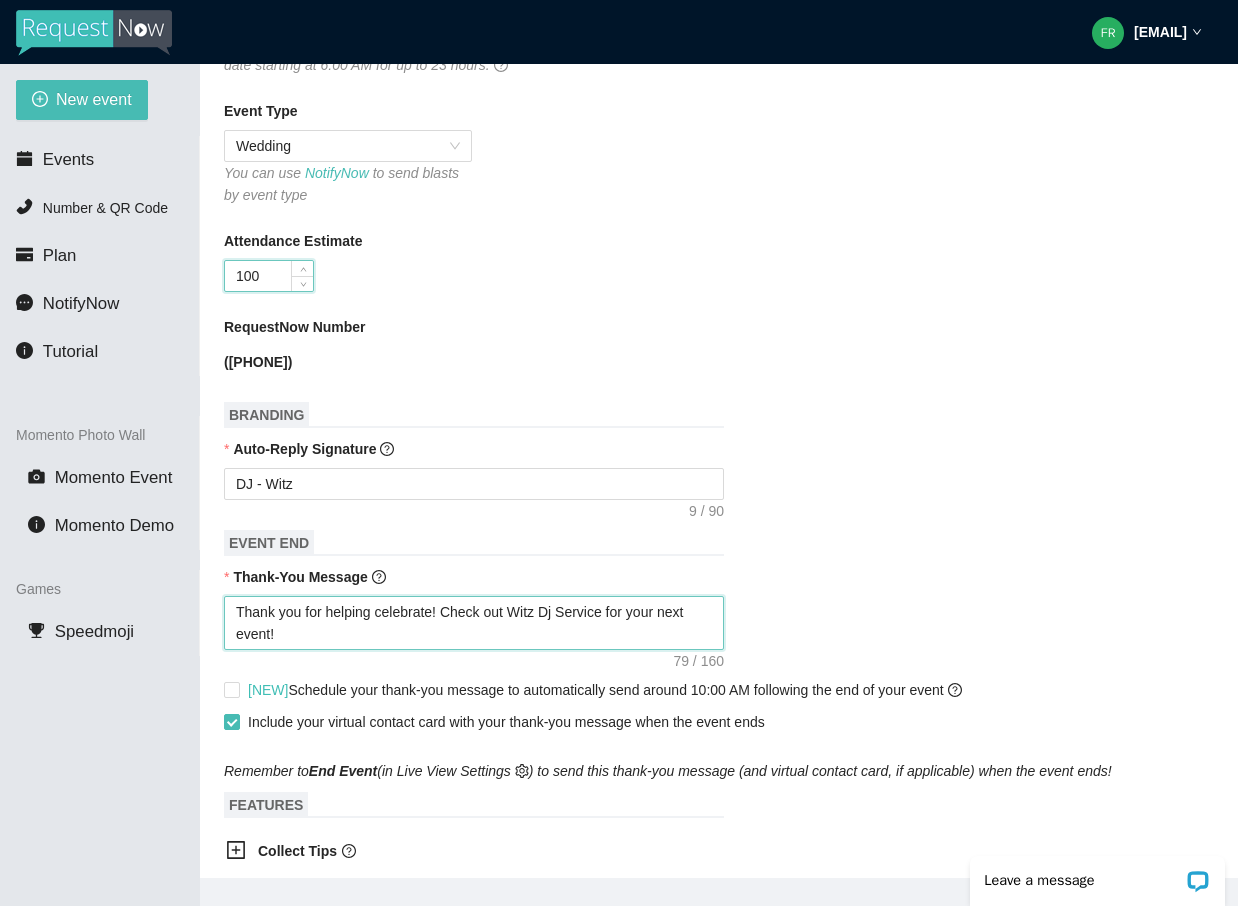 click on "Thank you for helping celebrate! Check out Witz Dj Service for your next event!" at bounding box center (474, 623) 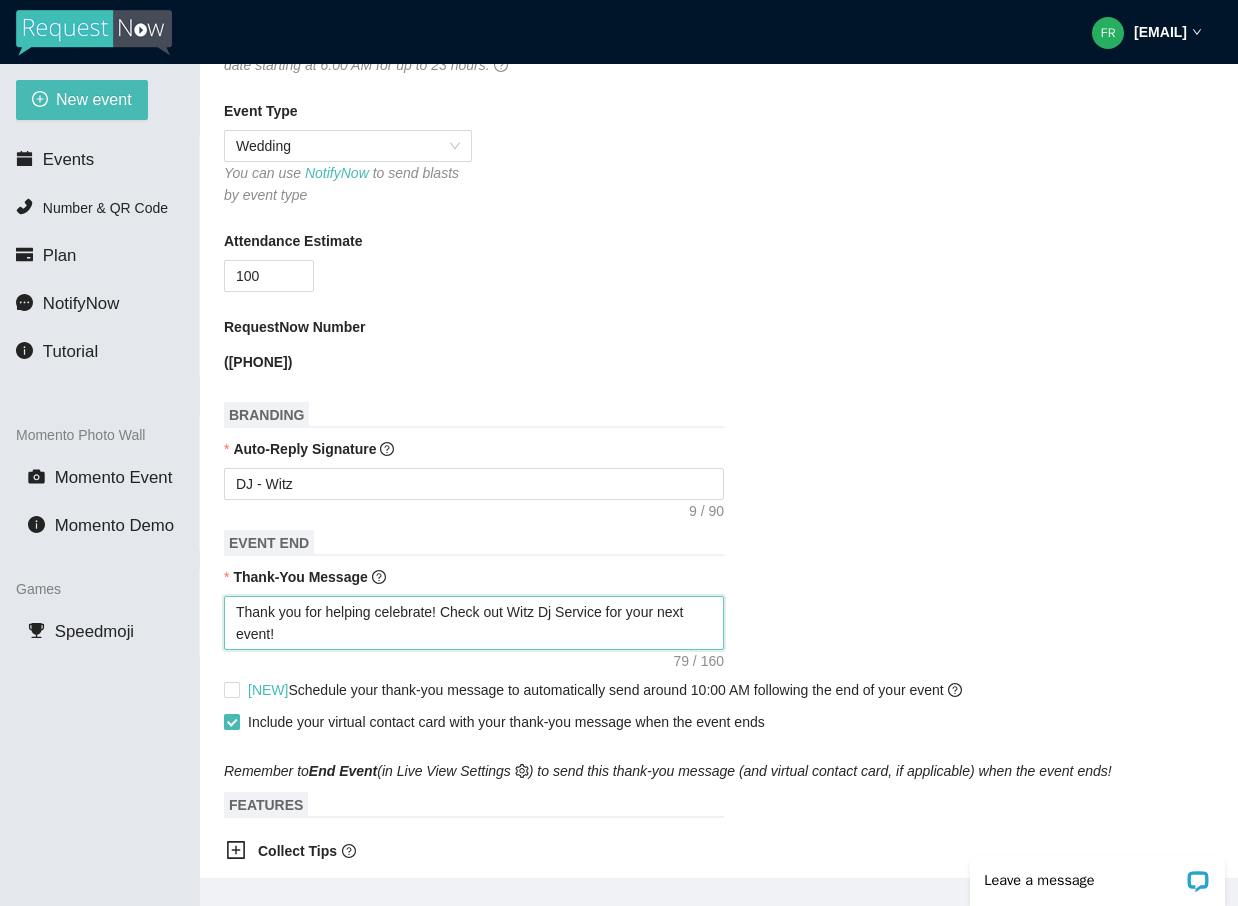 type on "Thank you for helping celebrate ! Check out Witz Dj Service for your next event!" 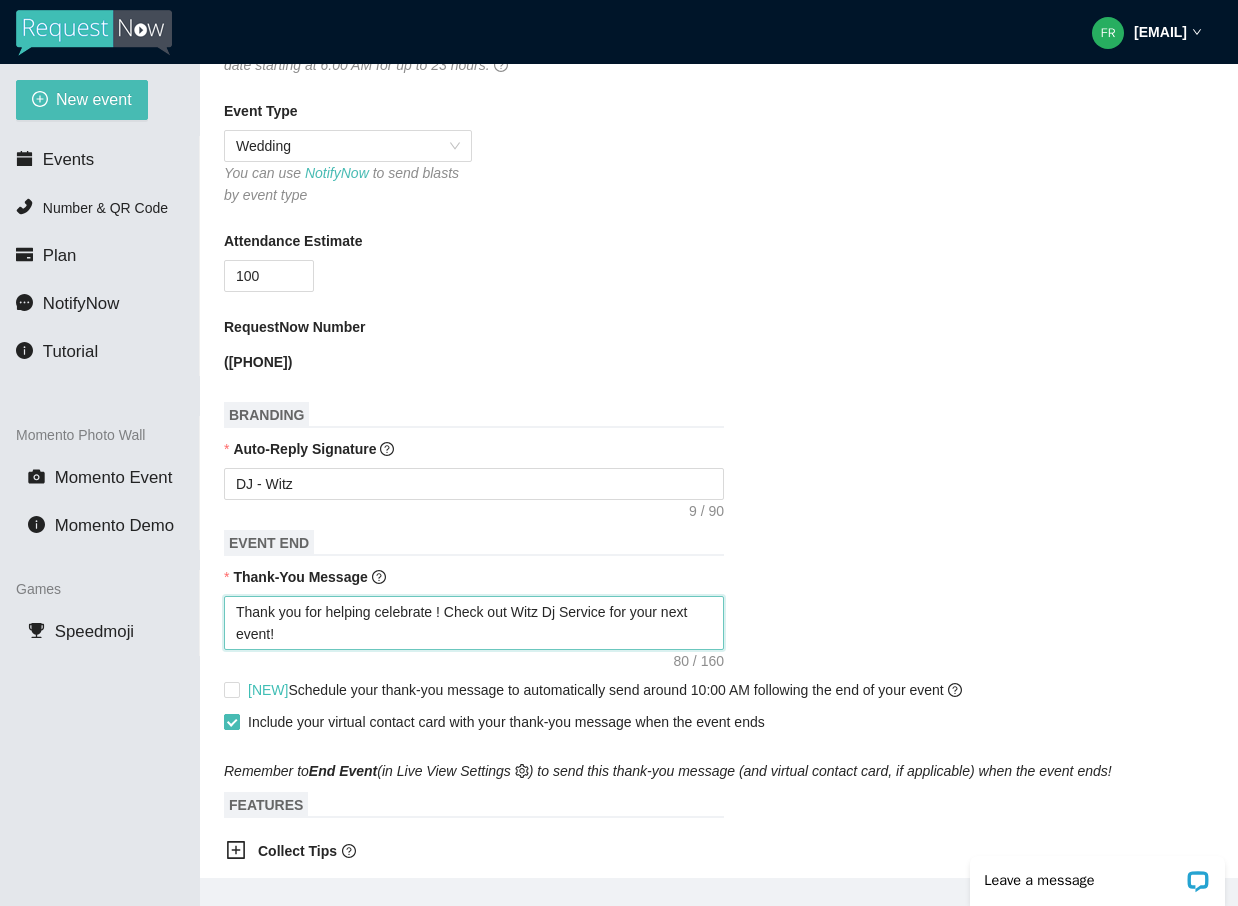 type on "Thank you for helping celebrate [PERSON]! Check out Witz Dj Service for your next event!" 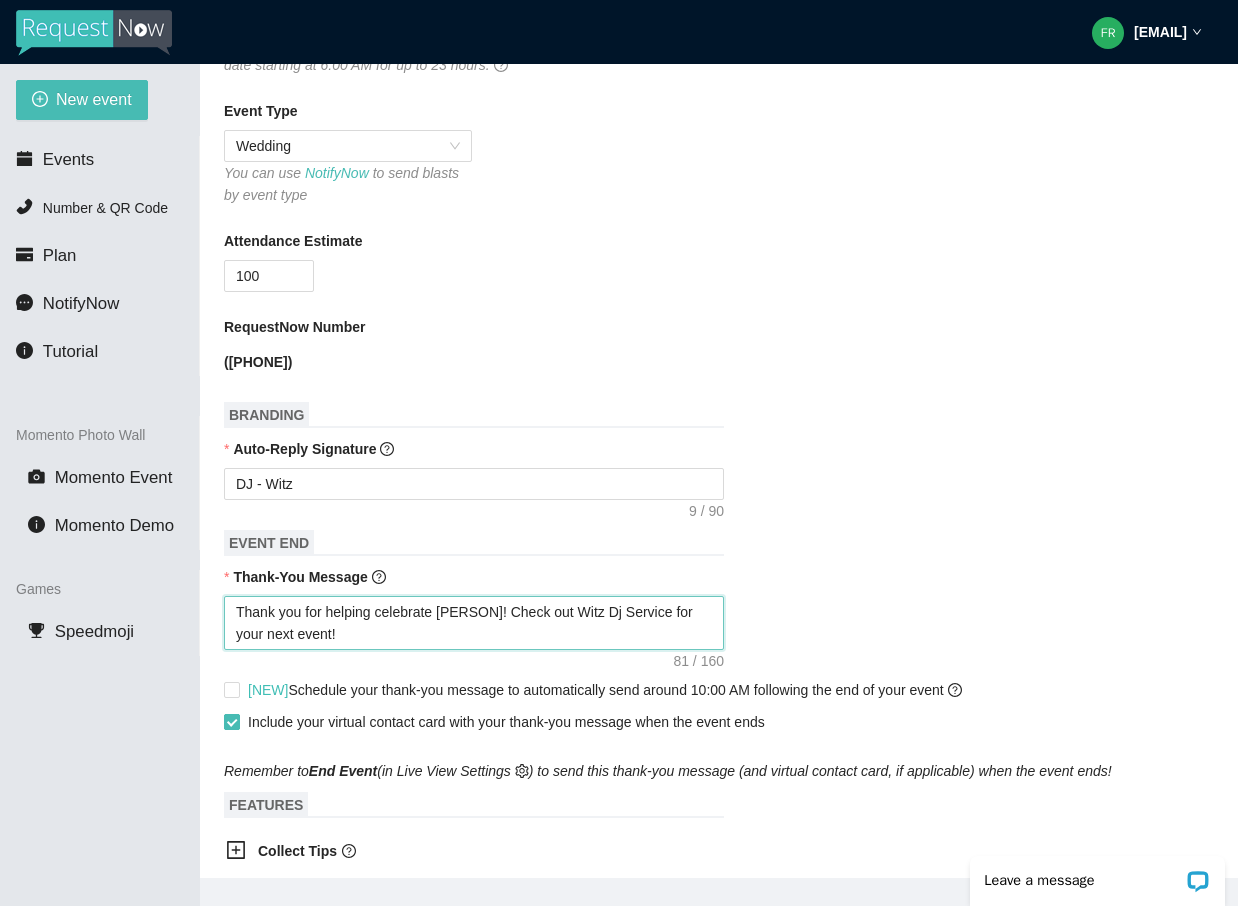 type on "Thank you for helping celebrate [PERSON]! Check out Witz Dj Service for your next event!" 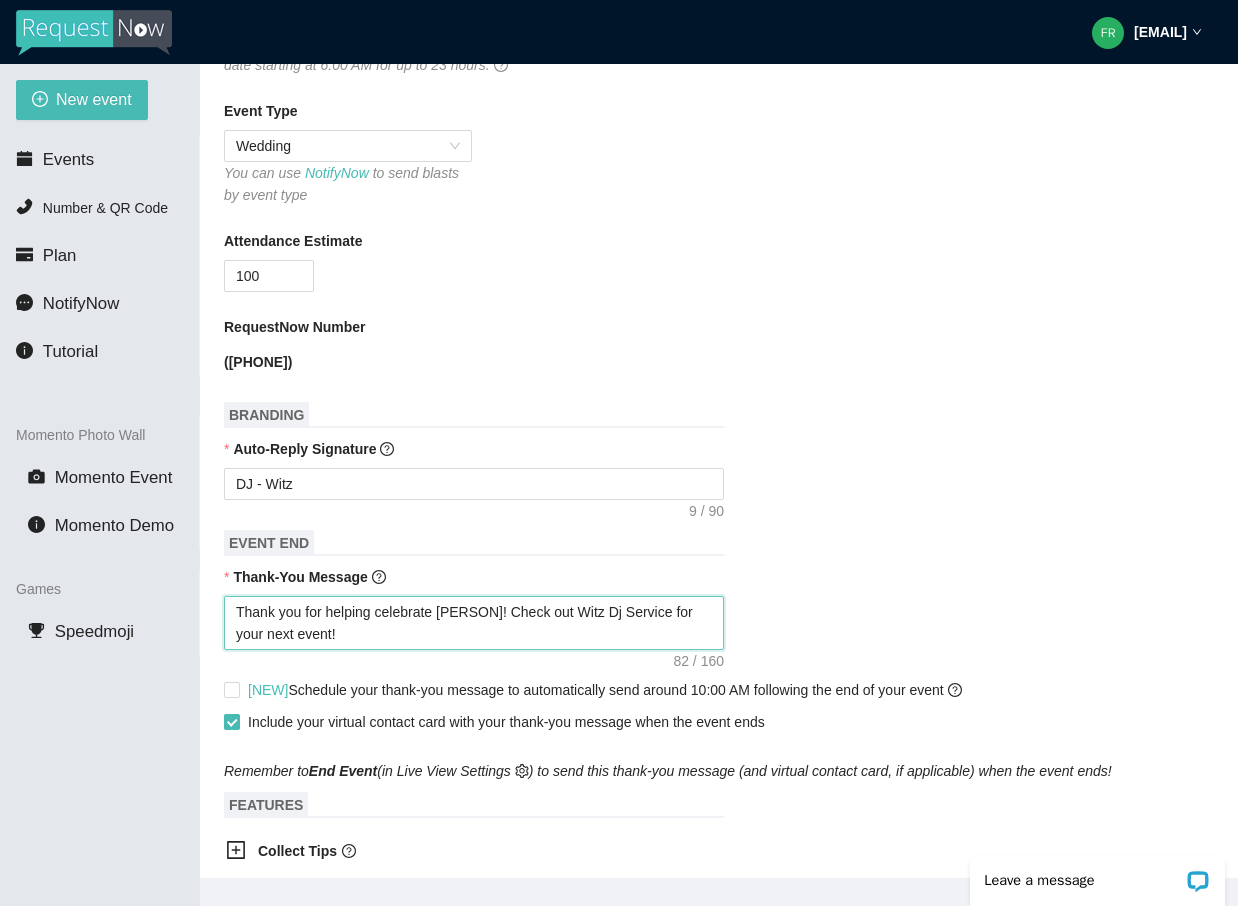 type on "Thank you for helping celebrate [PERSON]! Check out Witz Dj Service for your next event!" 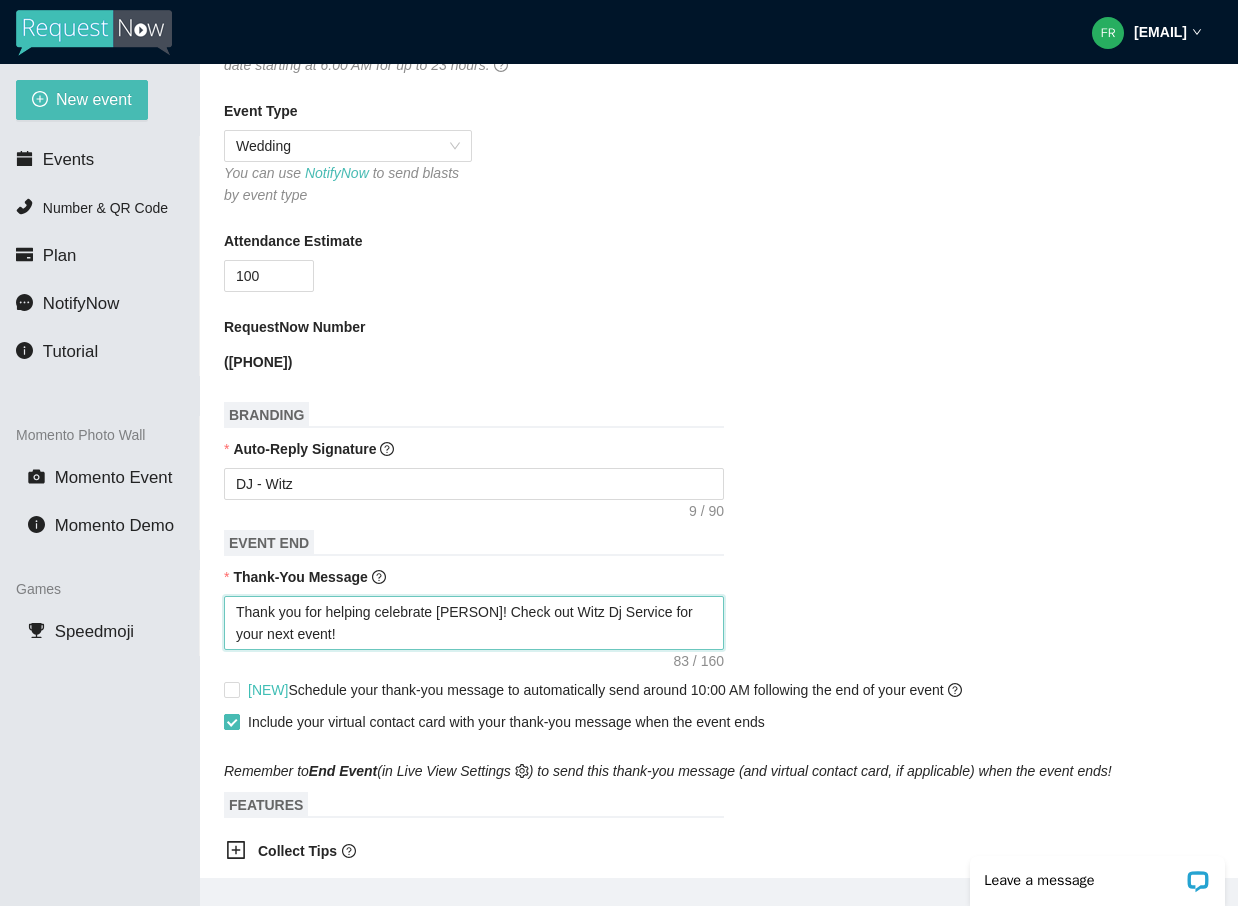 type on "Thank you for helping celebrate [PERSON]! Check out Witz Dj Service for your next event!" 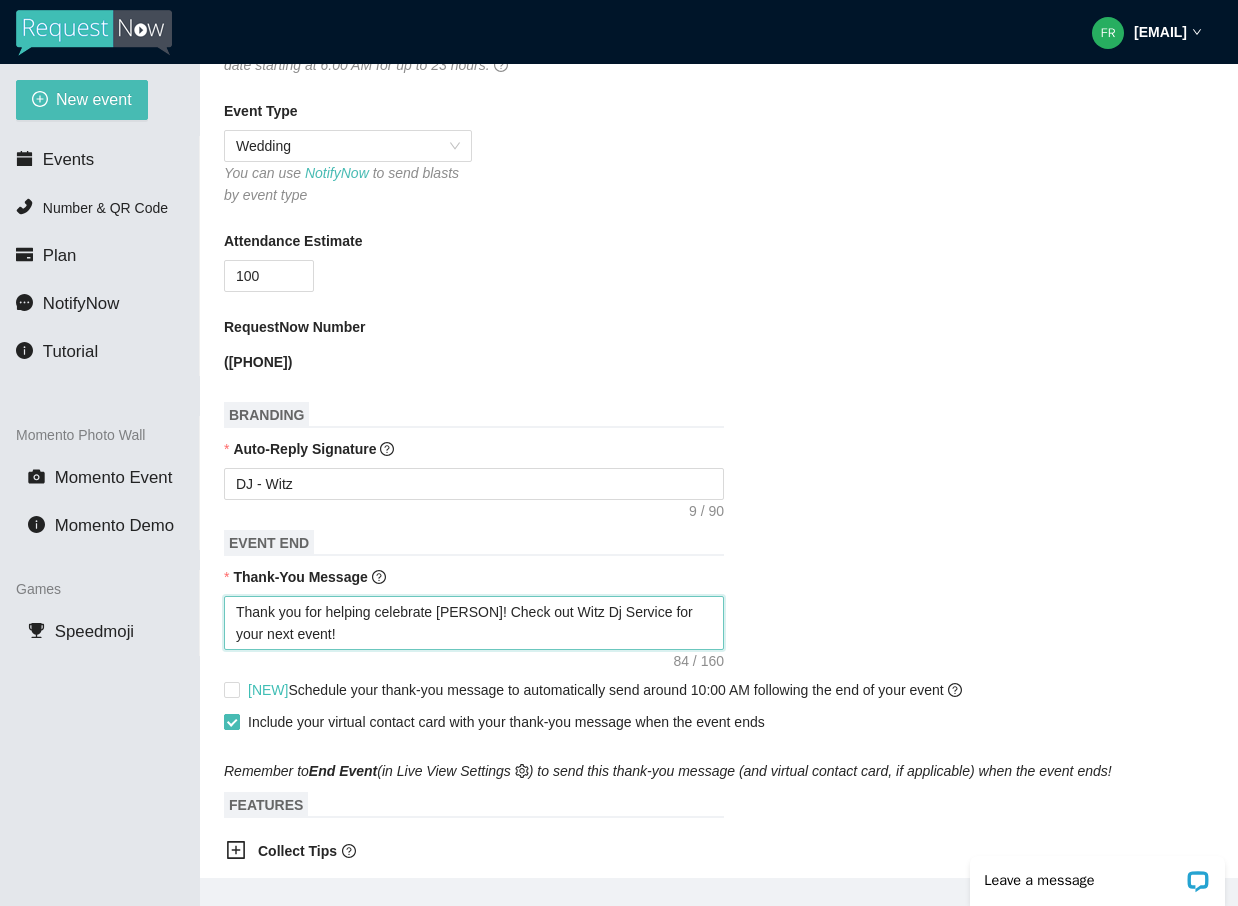 type on "Thank you for helping celebrate [PERSON]! Check out Witz Dj Service for your next event!" 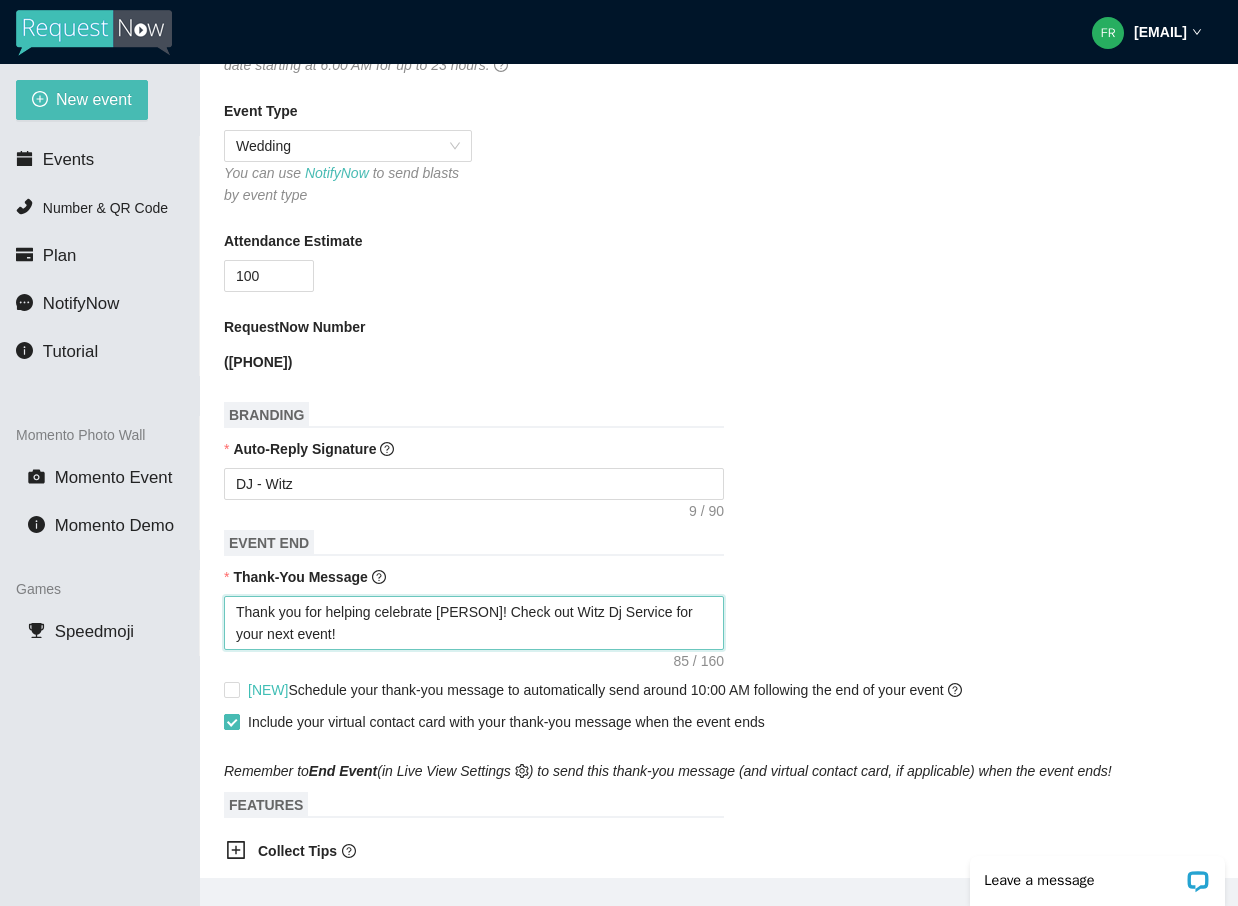 type on "Thank you for helping celebrate [PERSON]! Check out Witz Dj Service for your next event!" 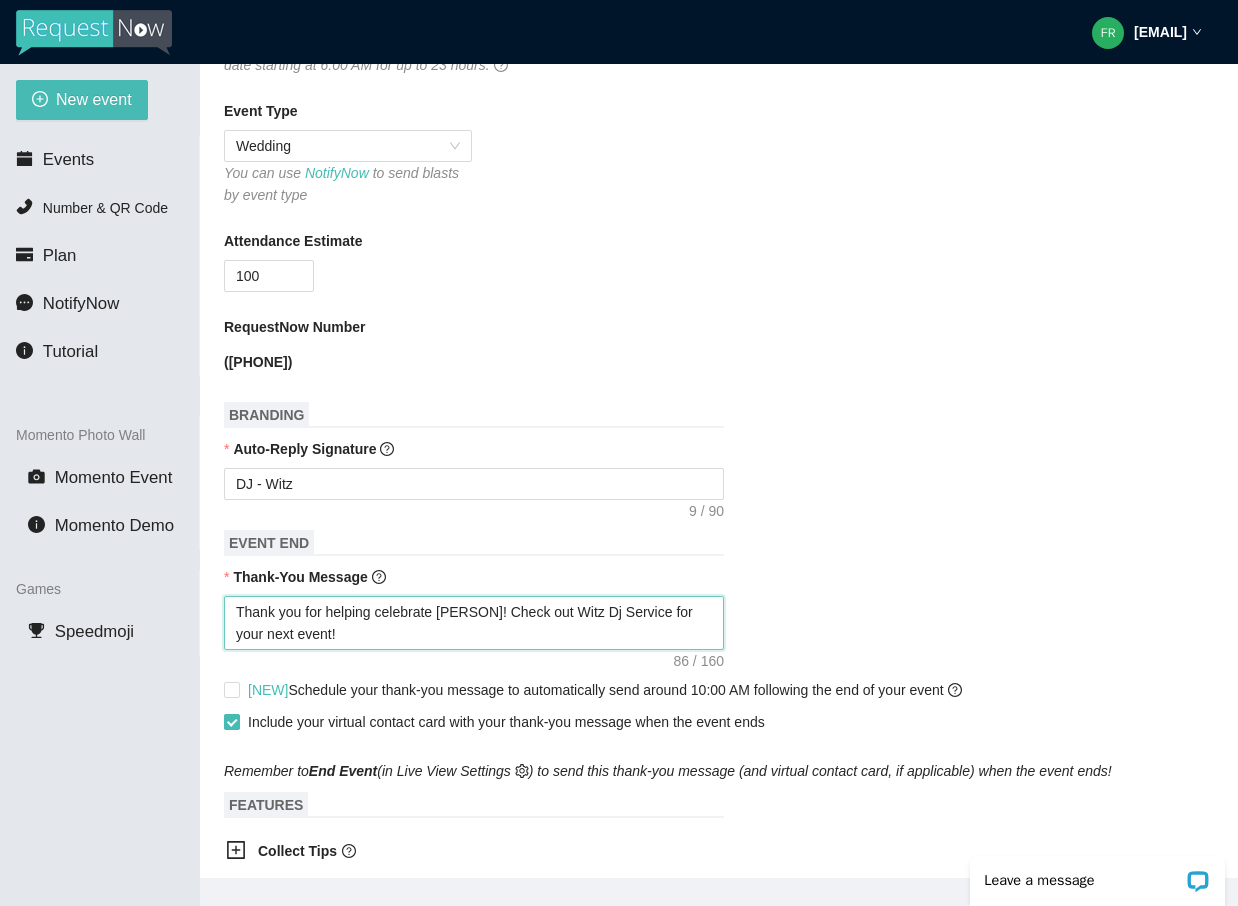 type on "Thank you for helping celebrate [PERSON]! Check out Witz Dj Service for your next event!" 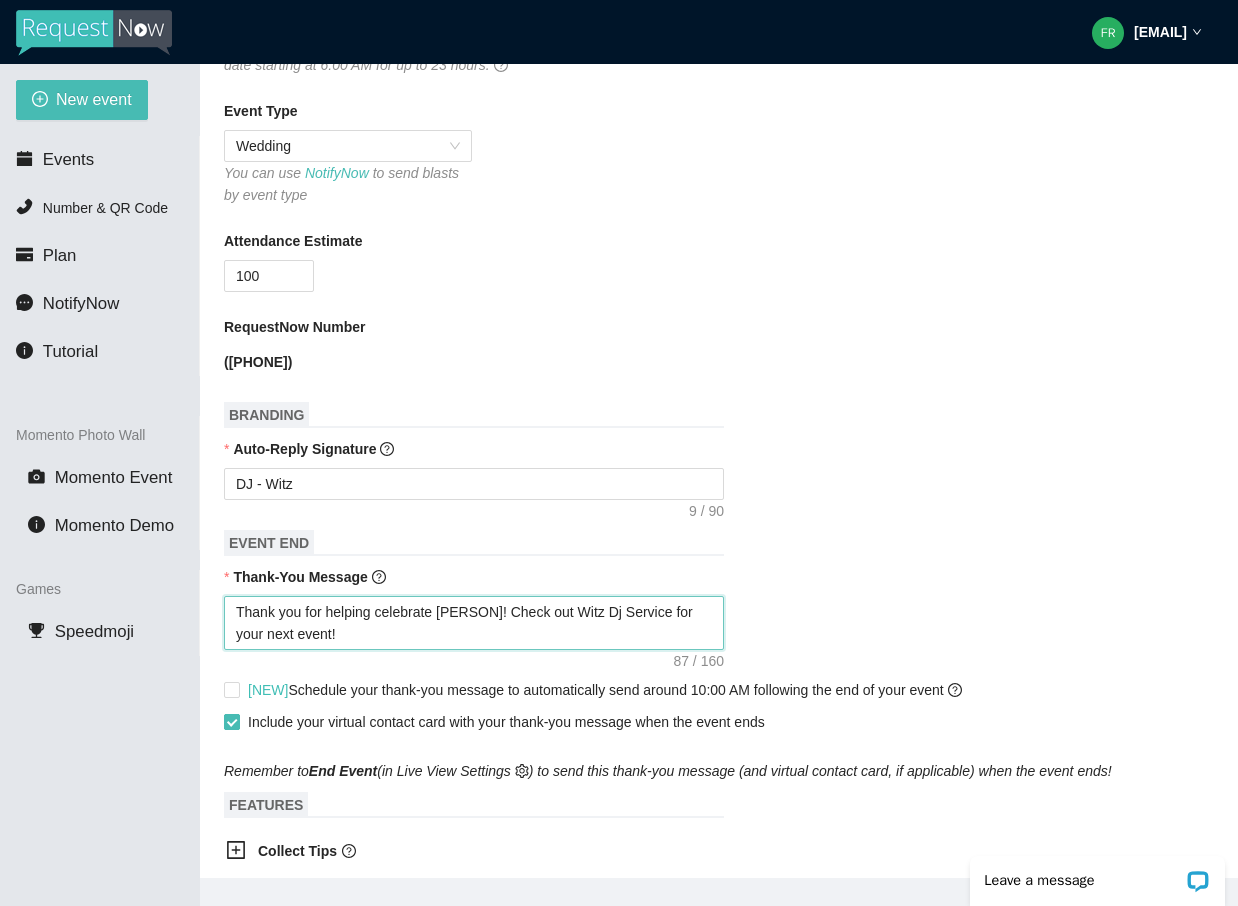 type on "Thank you for helping celebrate [PERSON]! Check out Witz Dj Service for your next event!" 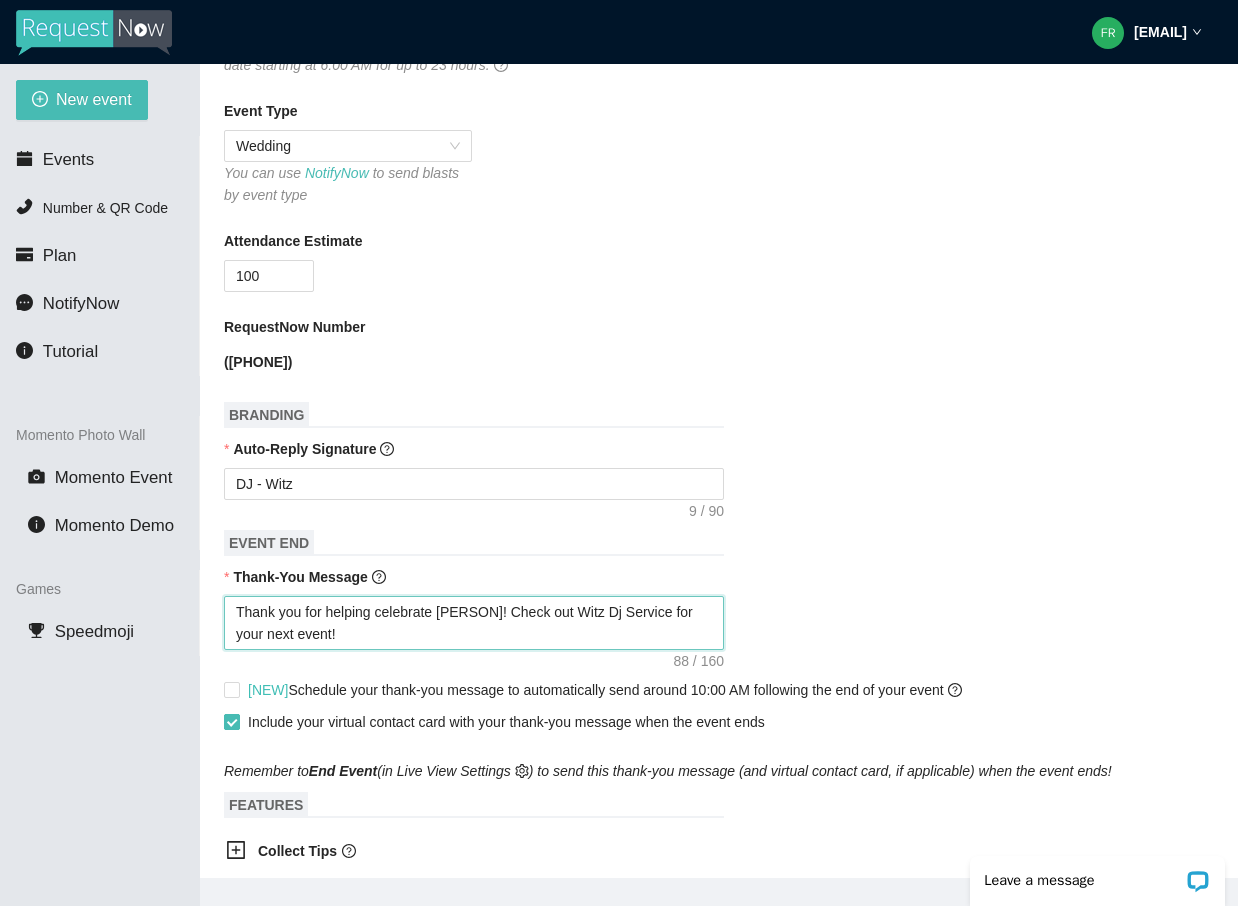 type on "Thank you for helping celebrate [PERSON] ! Check out Witz Dj Service for your next event!" 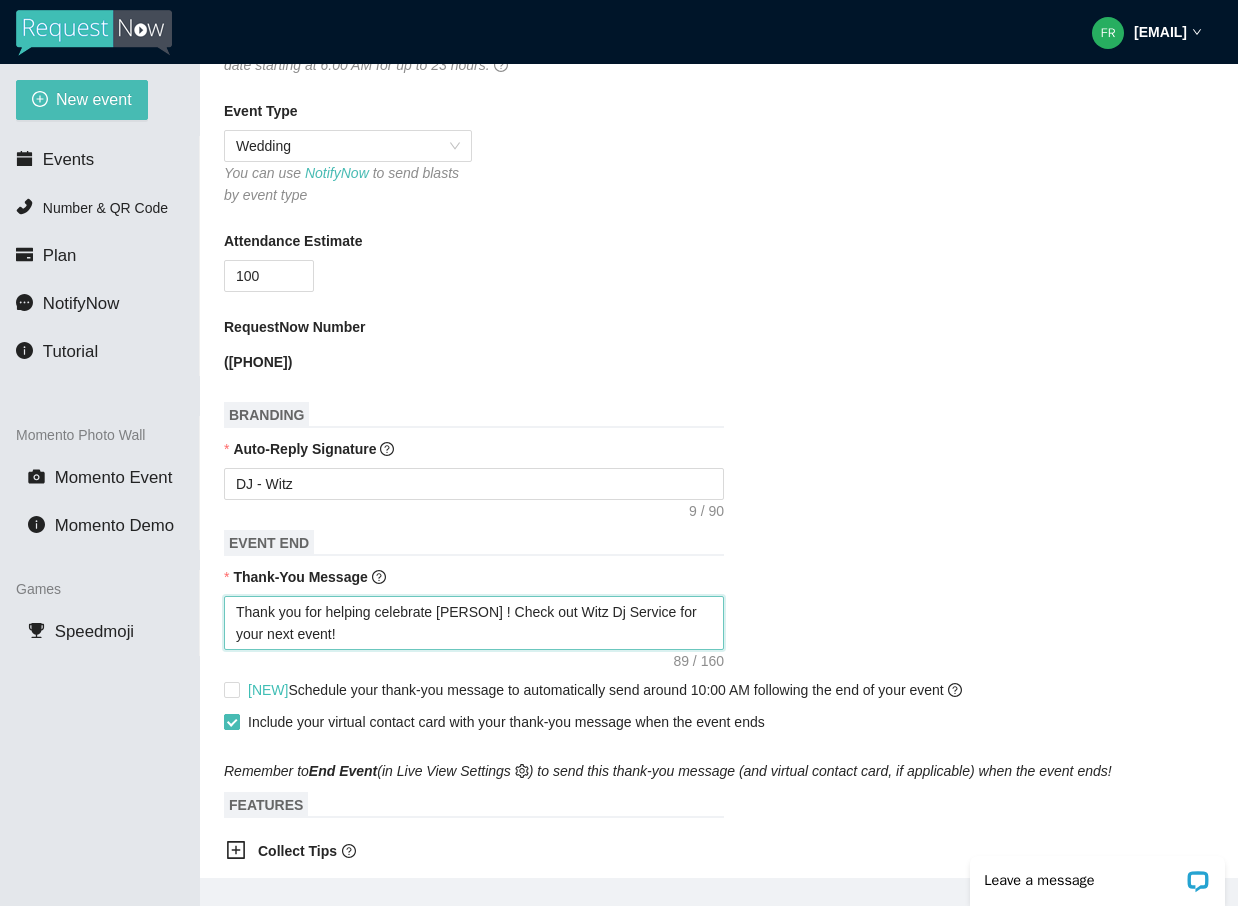 type on "Thank you for helping celebrate [PERSON] a! Check out Witz Dj Service for your next event!" 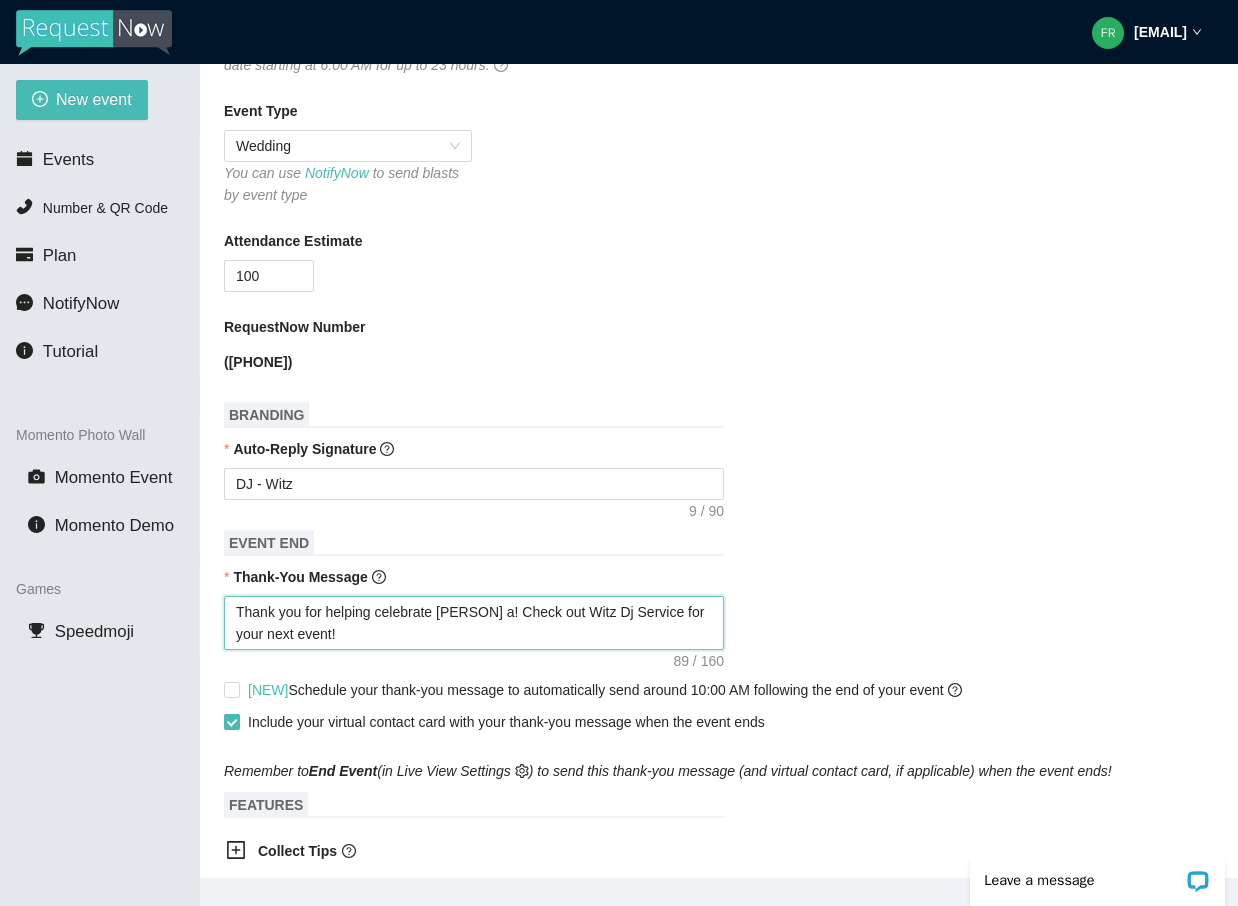 type on "Thank you for helping celebrate [PERSON] an! Check out Witz Dj Service for your next event!" 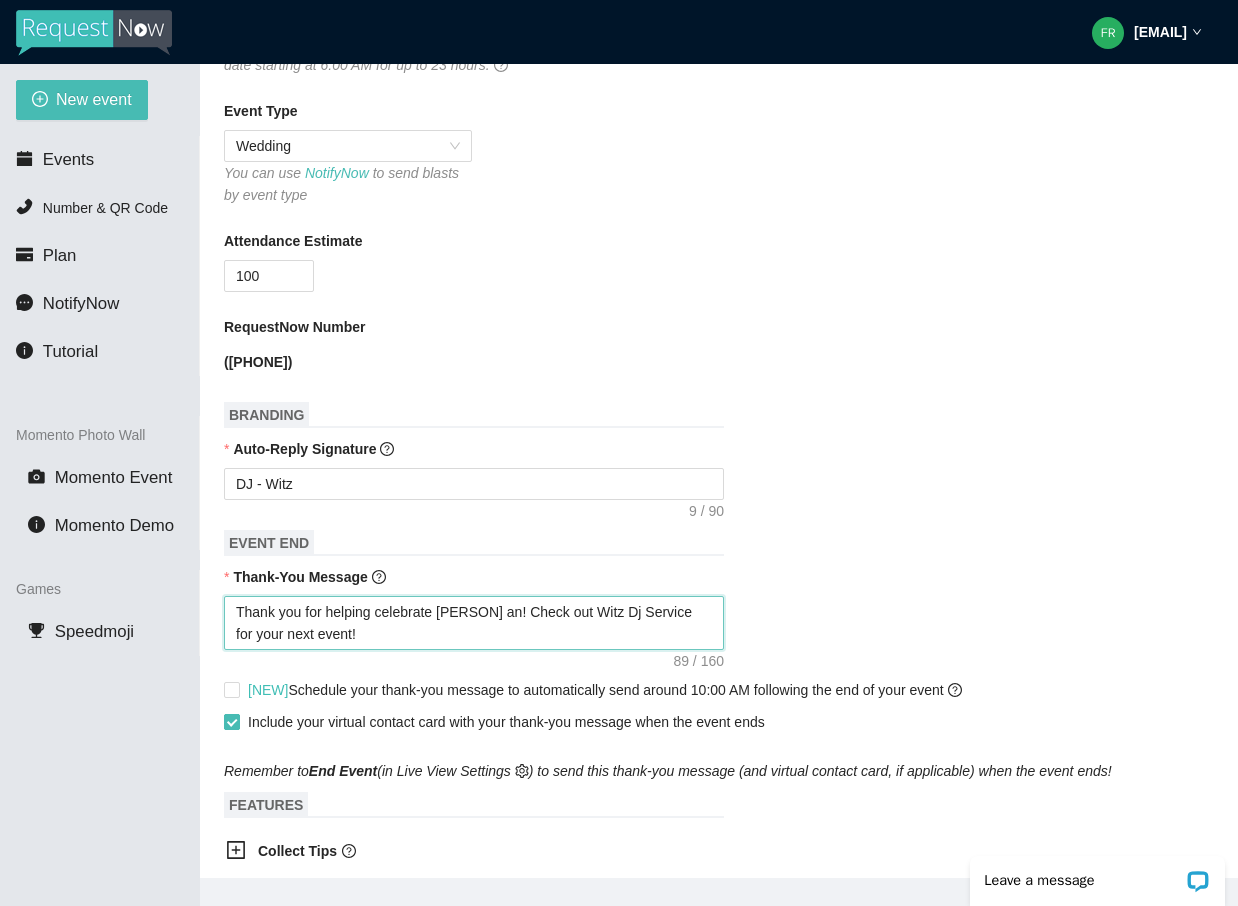 type on "Thank you for helping celebrate [PERSON] and! Check out Witz Dj Service for your next event!" 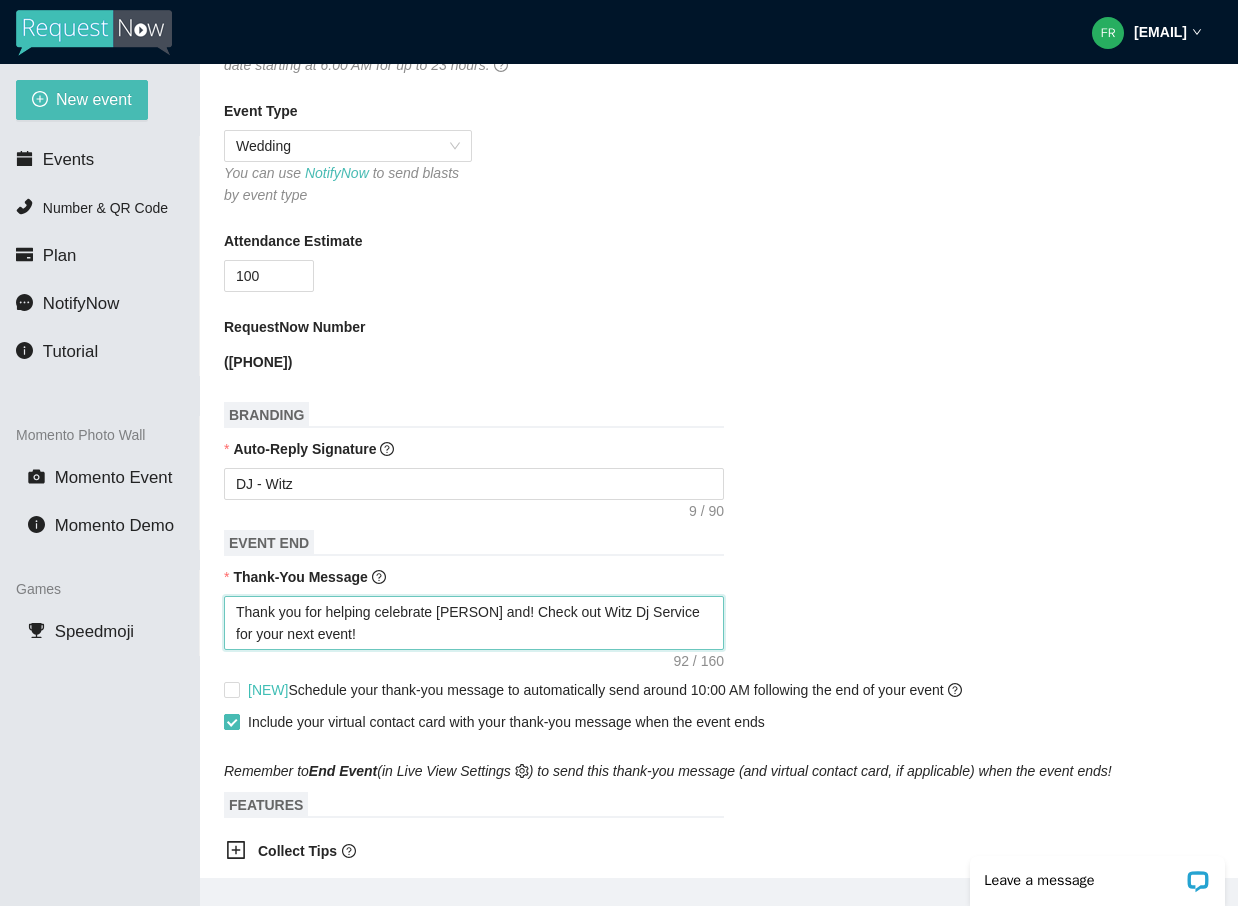 type on "Thank you for helping celebrate [PERSON] and ! Check out Witz Dj Service for your next event!" 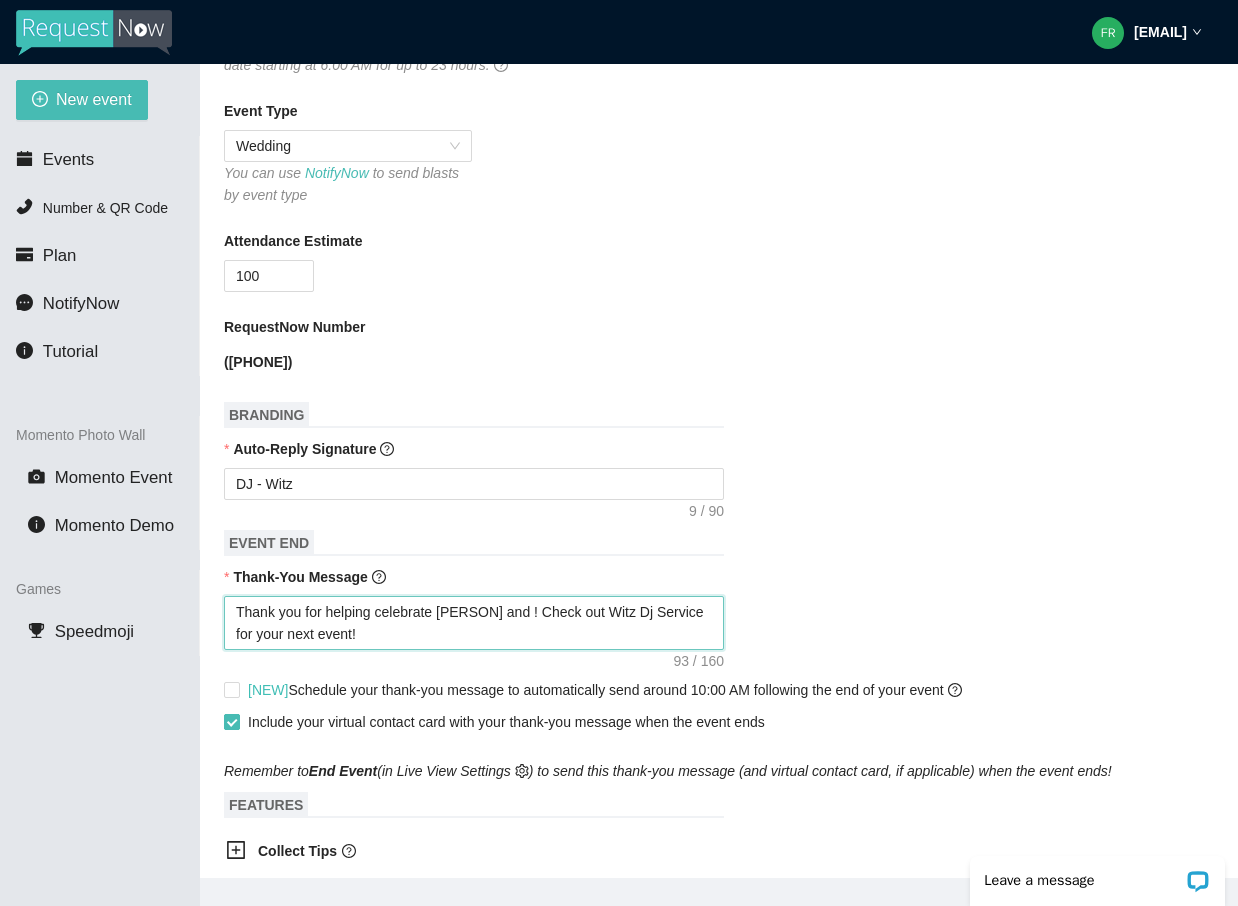 type on "Thank you for helping celebrate [PERSON] and [PERSON]! Check out Witz Dj Service for your next event!" 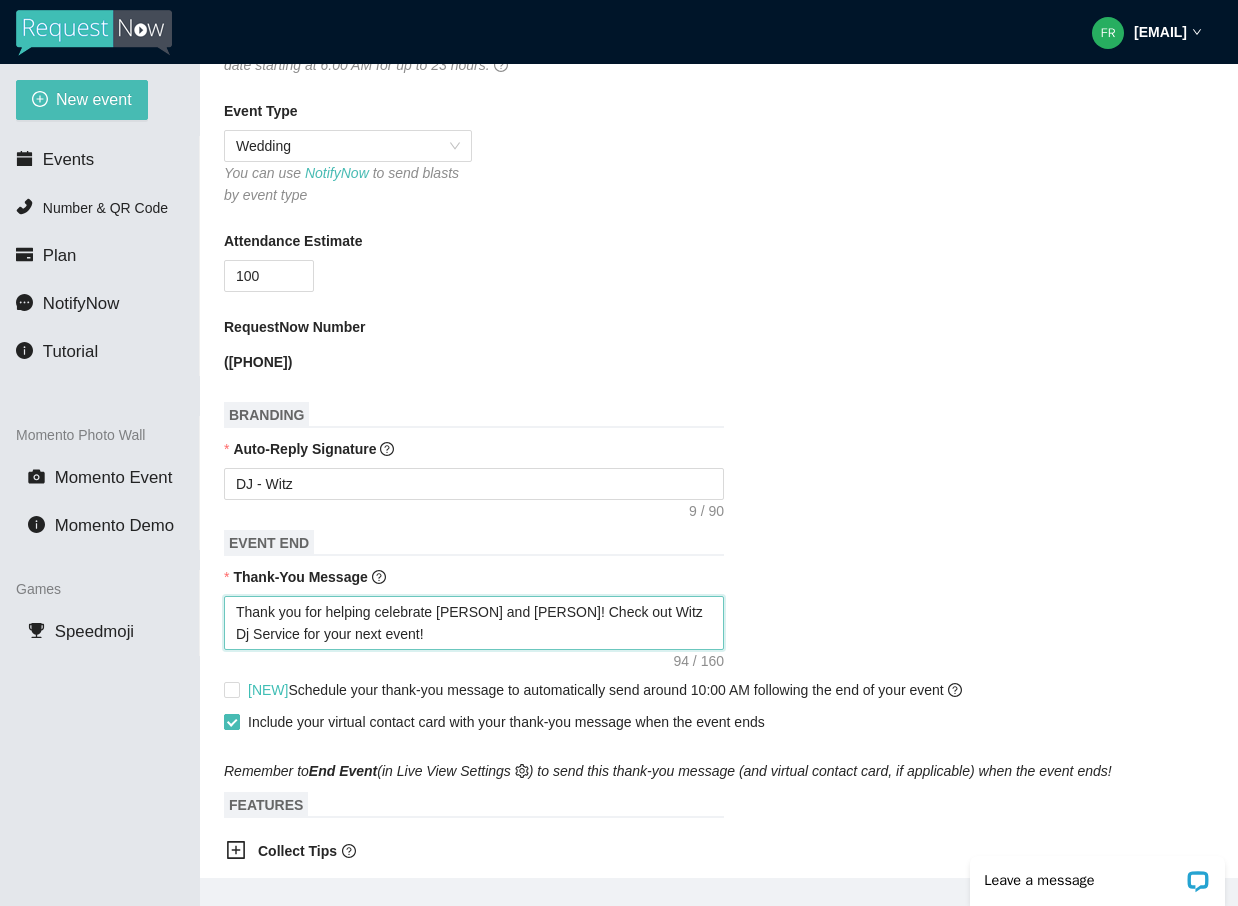type on "Thank you for helping celebrate [PERSON] and [PERSON]! Check out Witz Dj Service for your next event!" 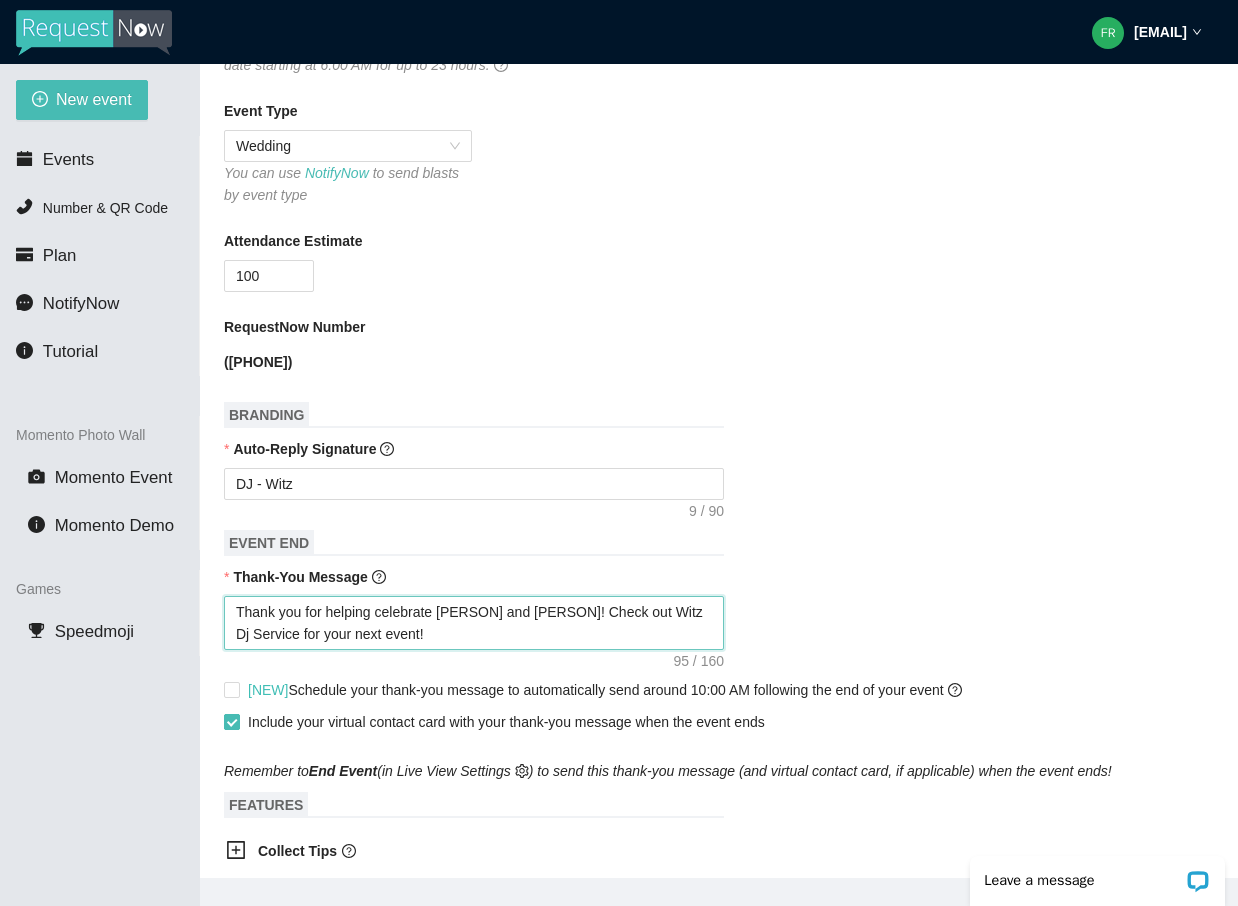 type on "Thank you for helping celebrate [PERSON] and [PERSON]! Check out Witz Dj Service for your next event!" 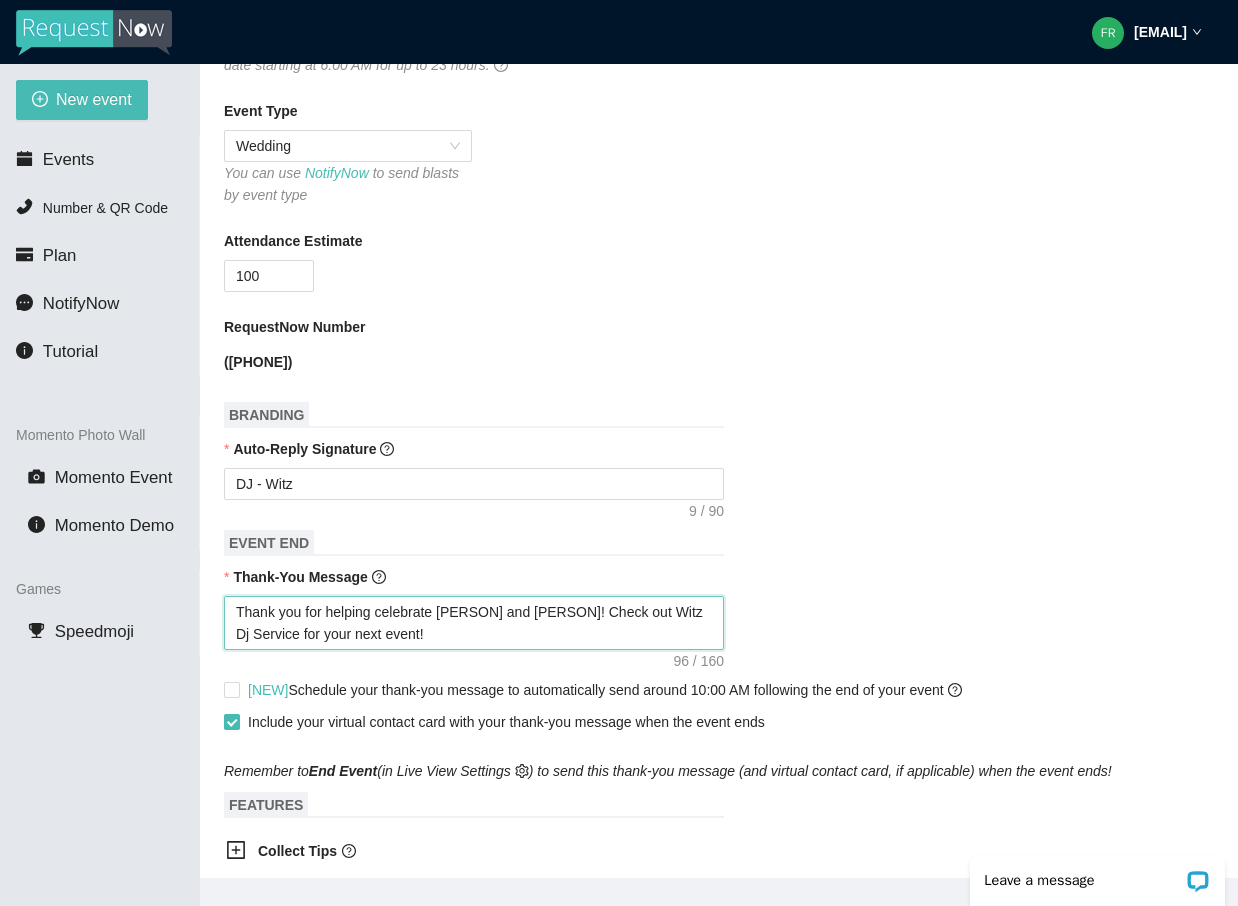 type on "Thank you for helping celebrate [PERSON] and [PERSON]! Check out Witz Dj Service for your next event!" 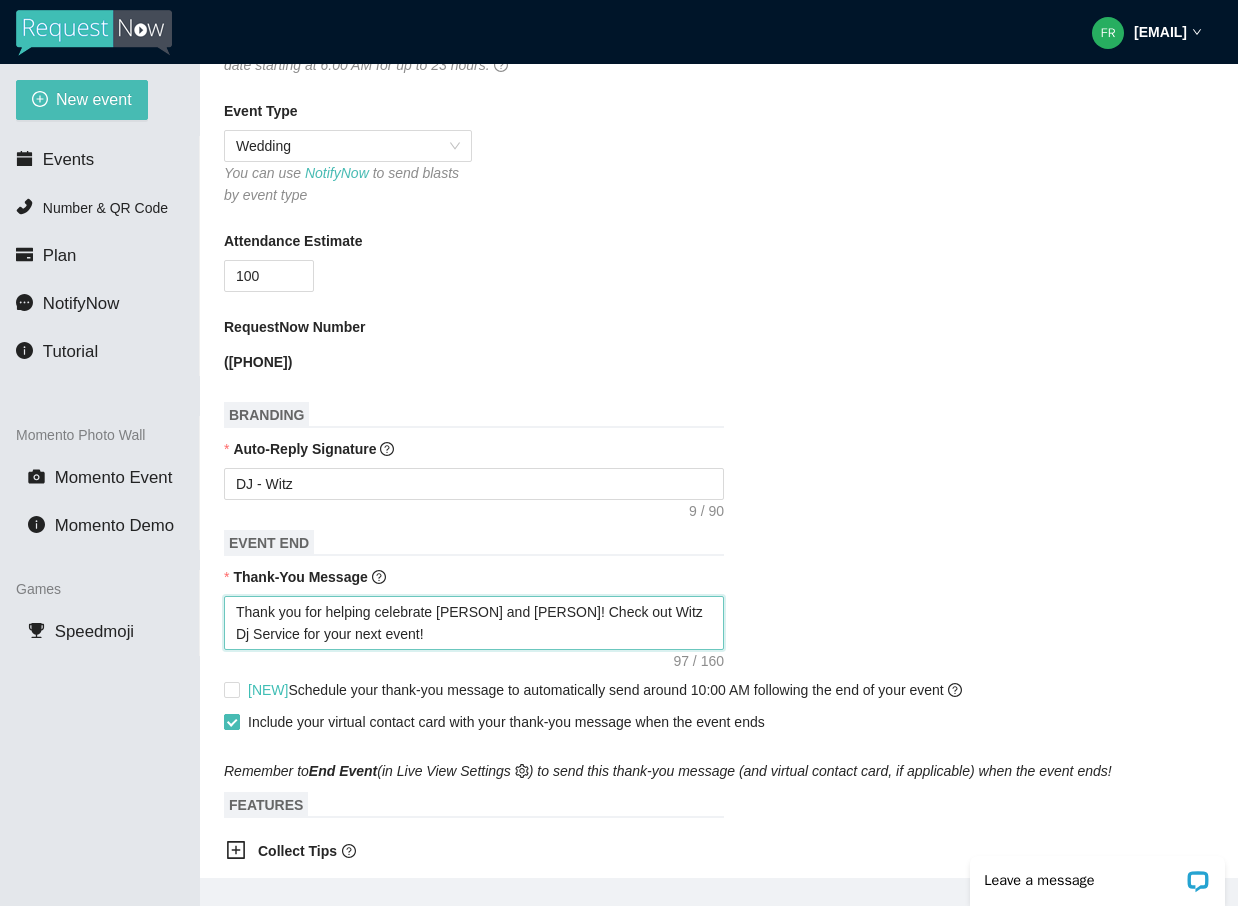 type on "Thank you for helping celebrate [PERSON] and [PERSON]! Check out Witz Dj Service for your next event!" 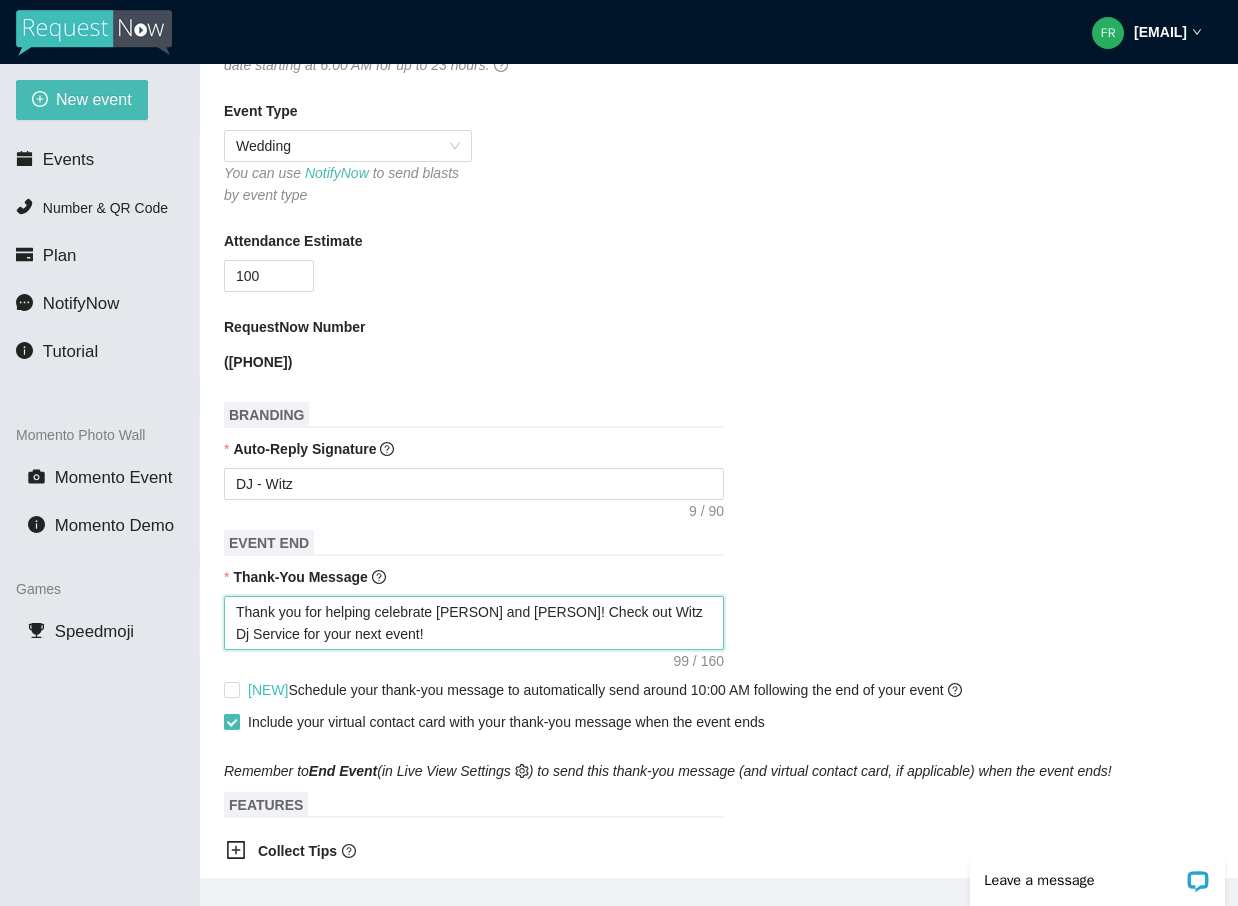 type on "Thank you for helping celebrate [PERSON] and [PERSON]!! Check out Witz Dj Service for your next event!" 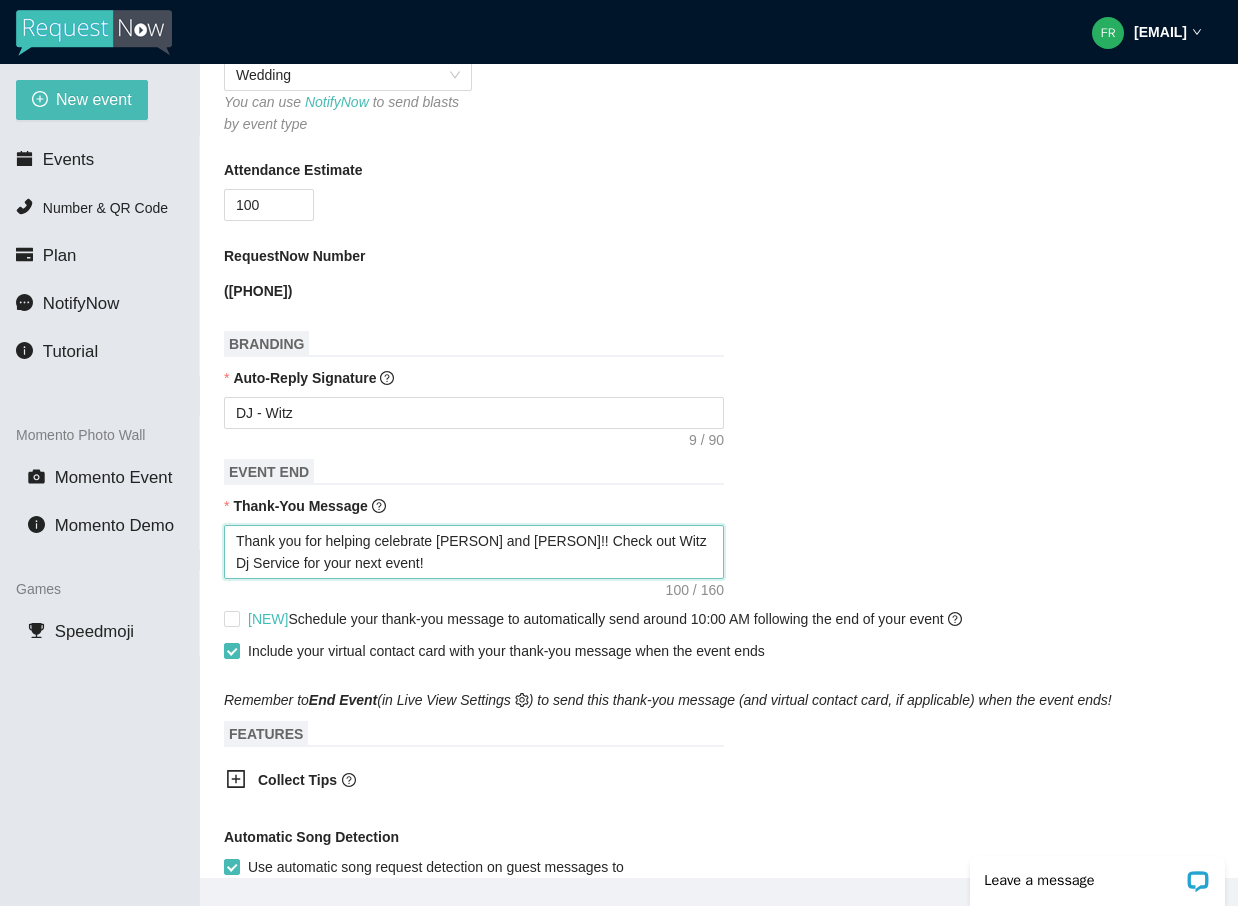 scroll, scrollTop: 482, scrollLeft: 0, axis: vertical 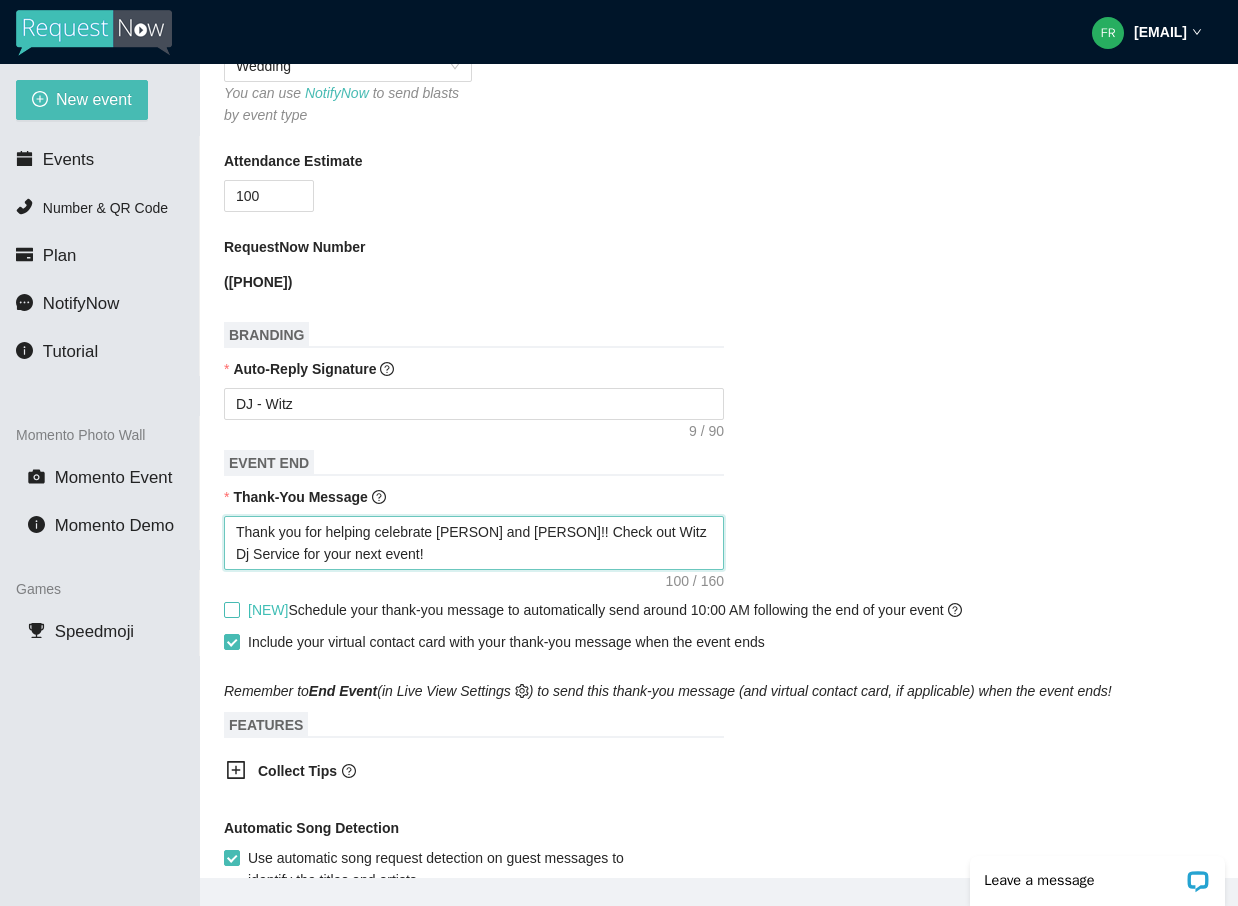 type on "Thank you for helping celebrate [PERSON] and [PERSON]!! Check out Witz Dj Service for your next event!" 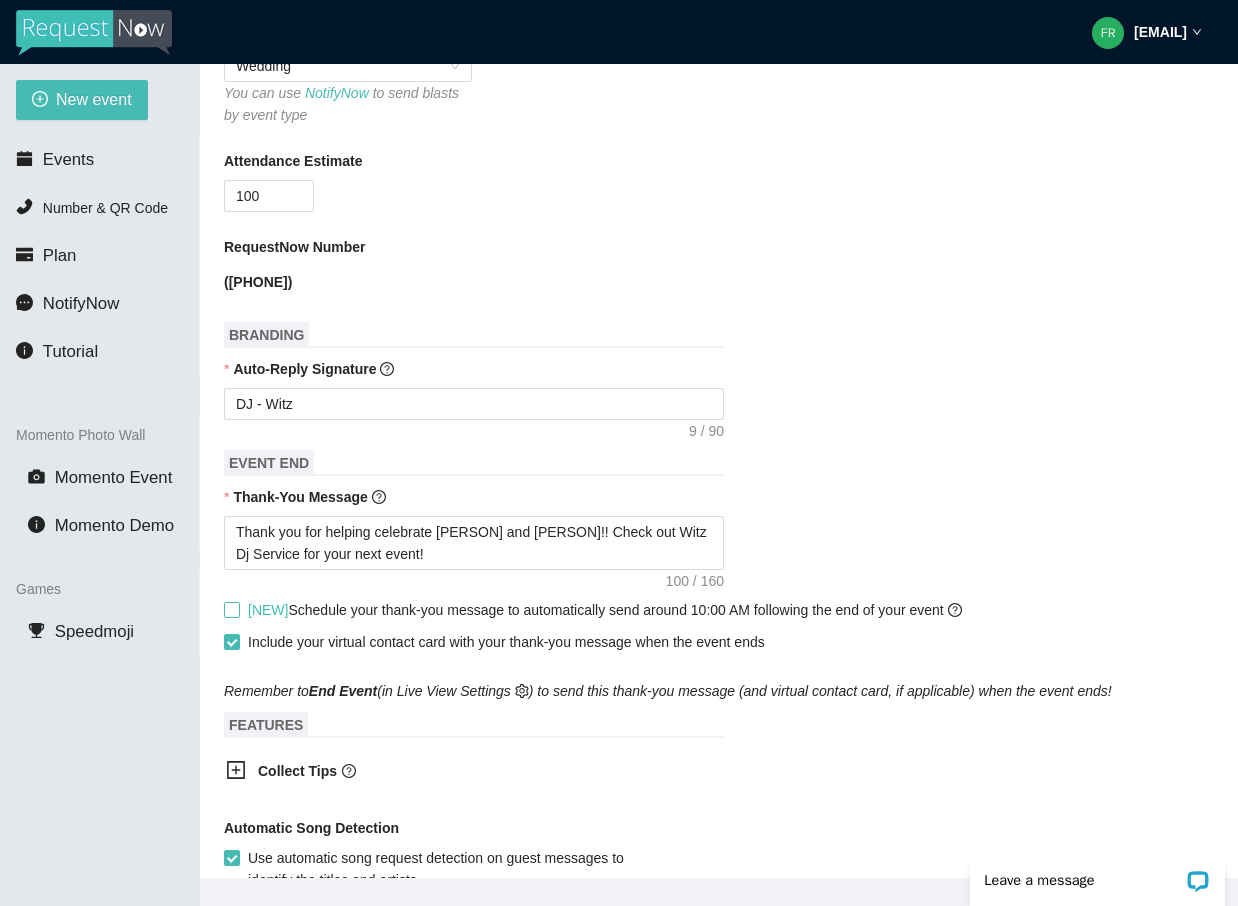 click on "[NEW] Schedule your thank-you message to automatically send around 10:00 AM following the end of your event" at bounding box center [605, 610] 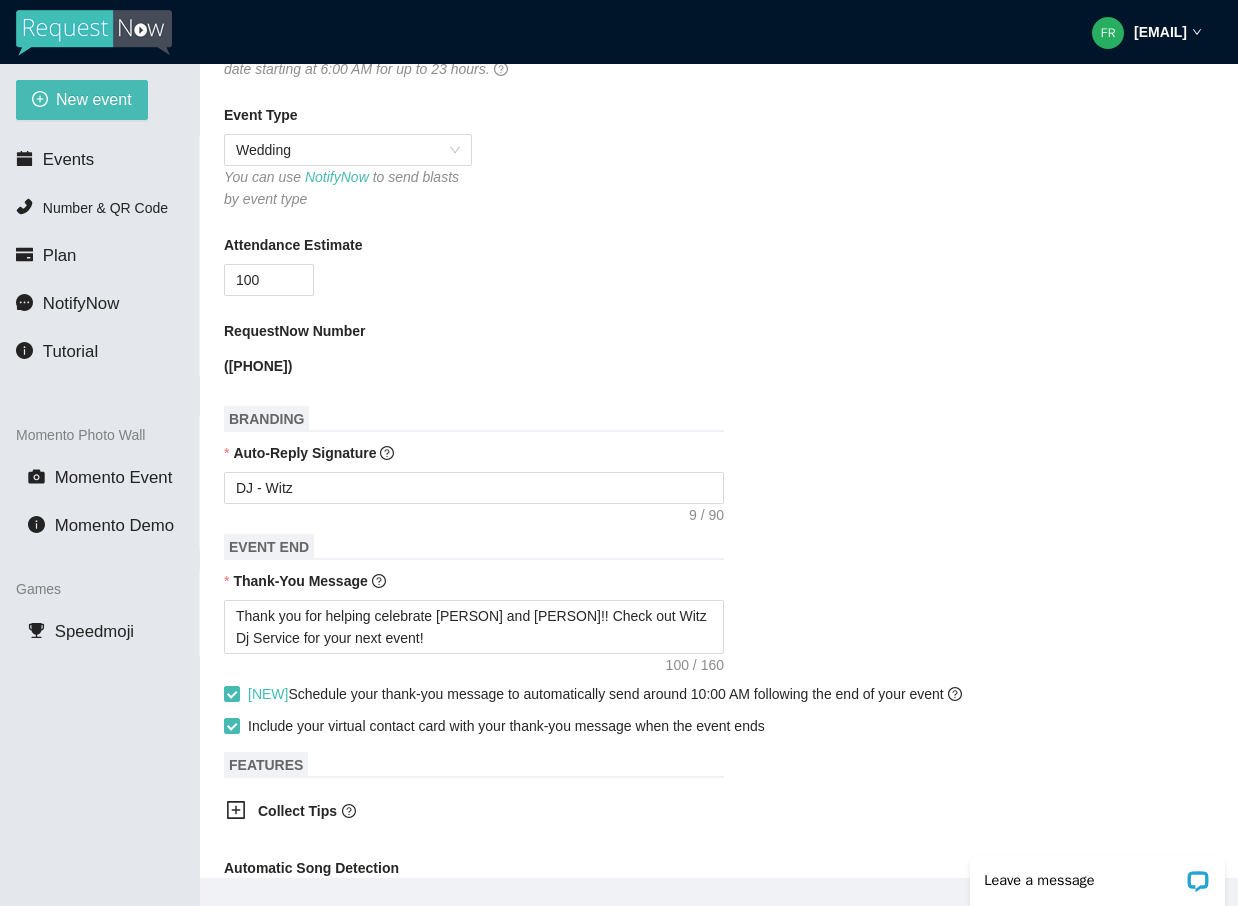 scroll, scrollTop: 394, scrollLeft: 0, axis: vertical 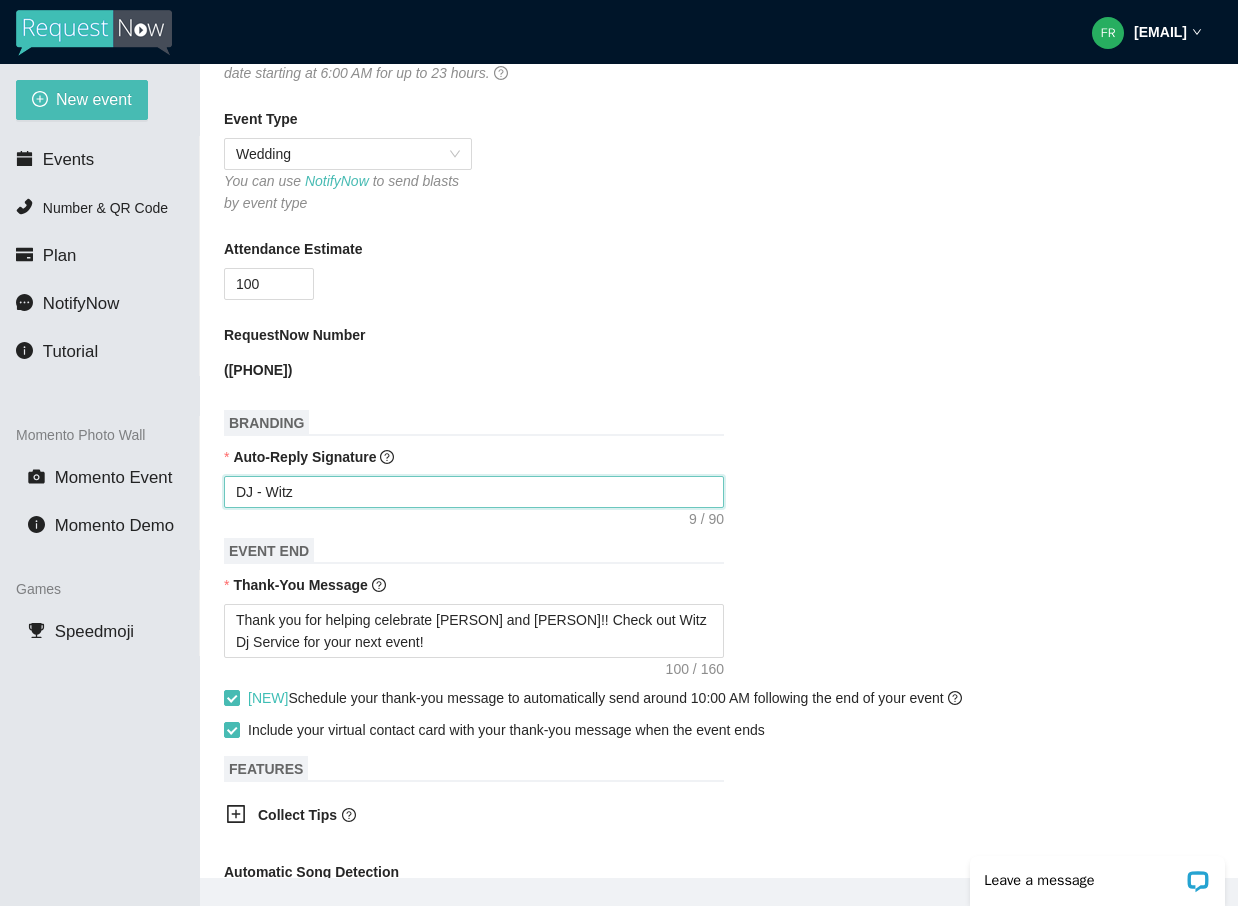 click on "DJ - Witz" at bounding box center [474, 492] 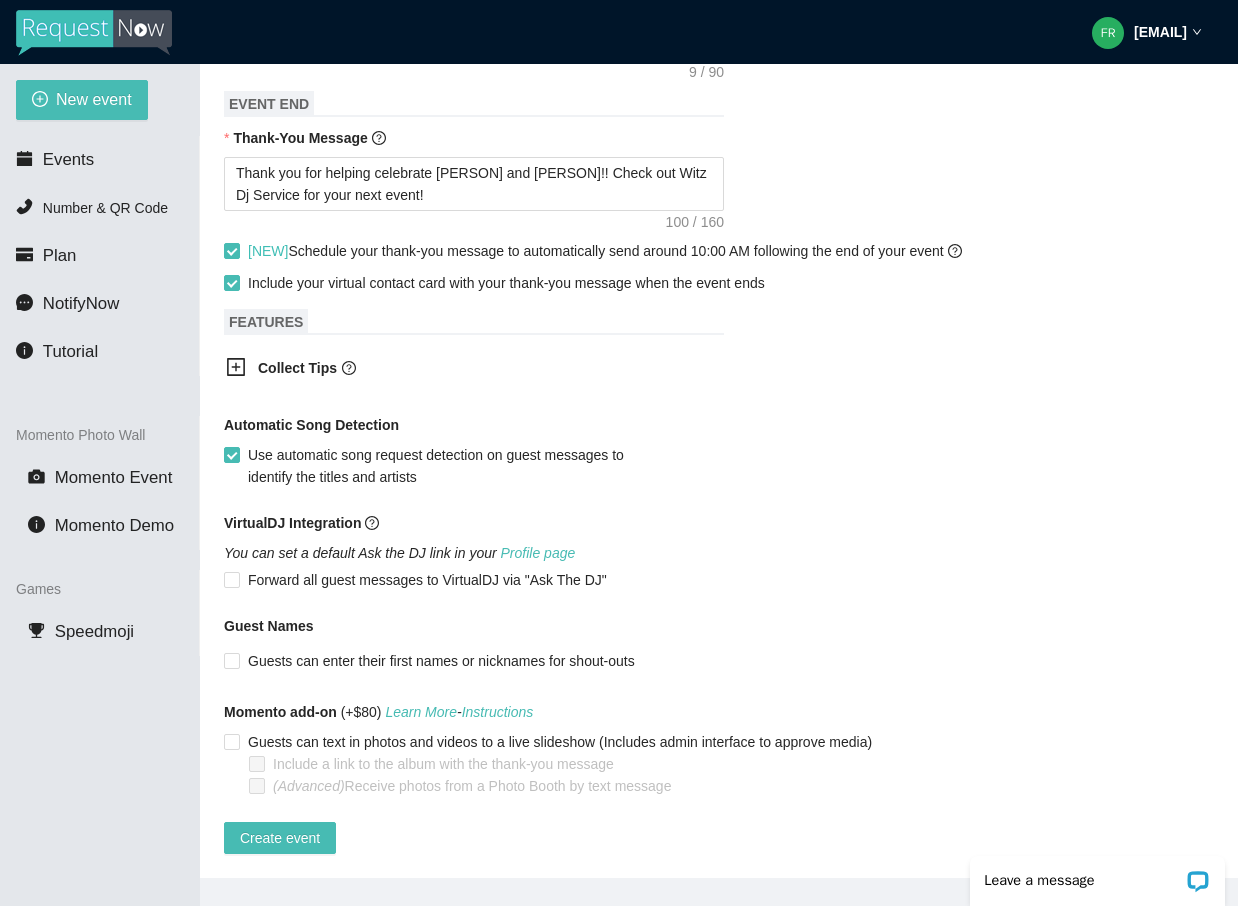 scroll, scrollTop: 878, scrollLeft: 0, axis: vertical 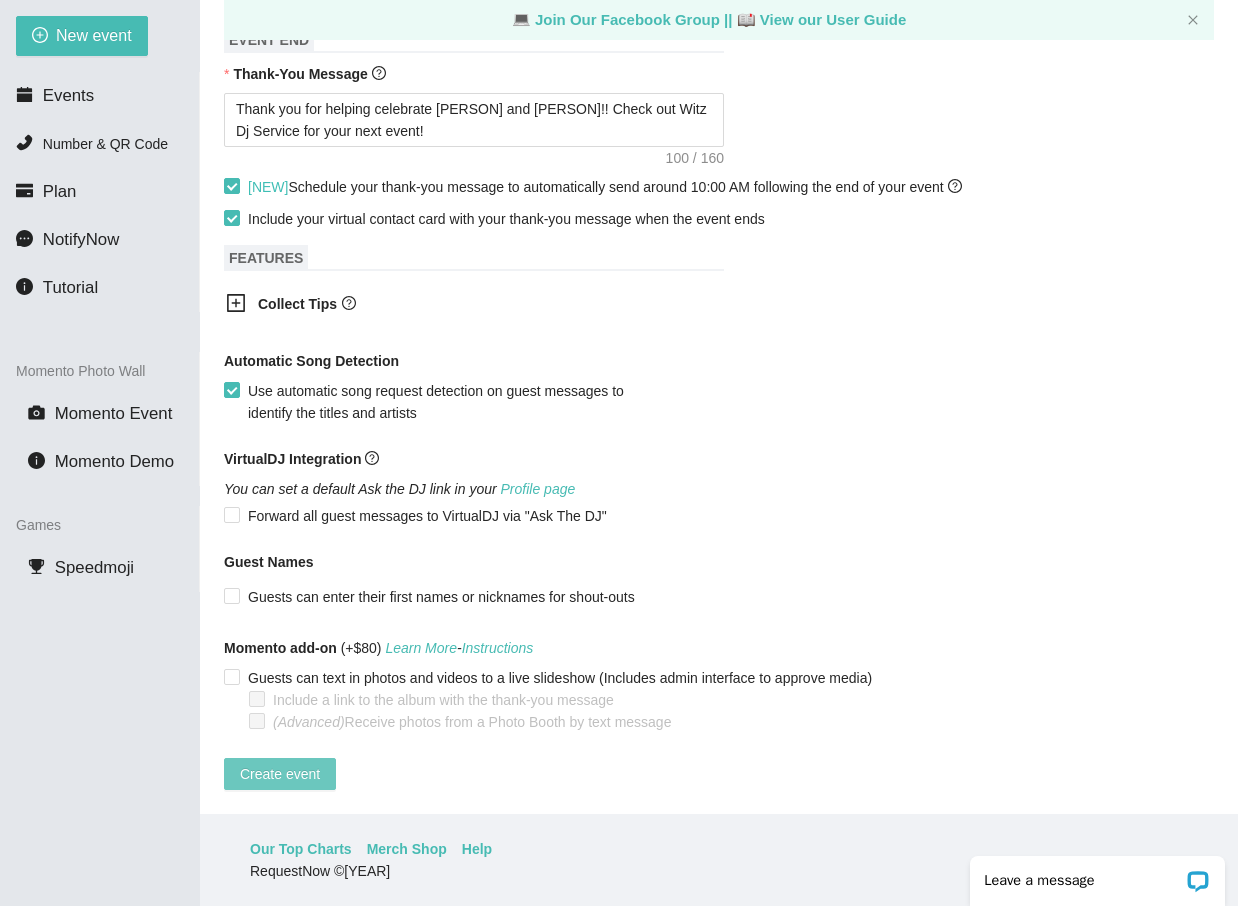 click on "Create event" at bounding box center [280, 774] 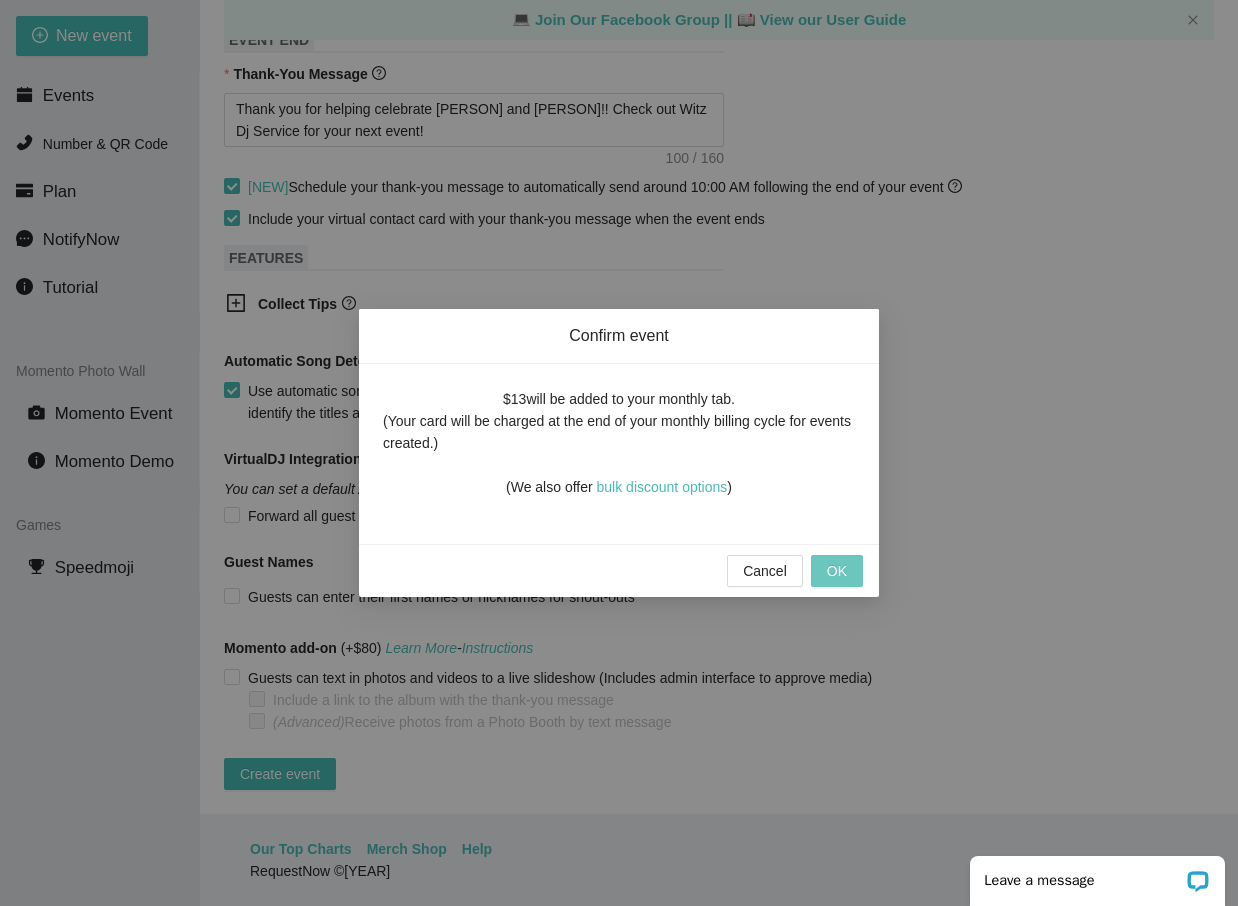 click on "OK" at bounding box center (837, 571) 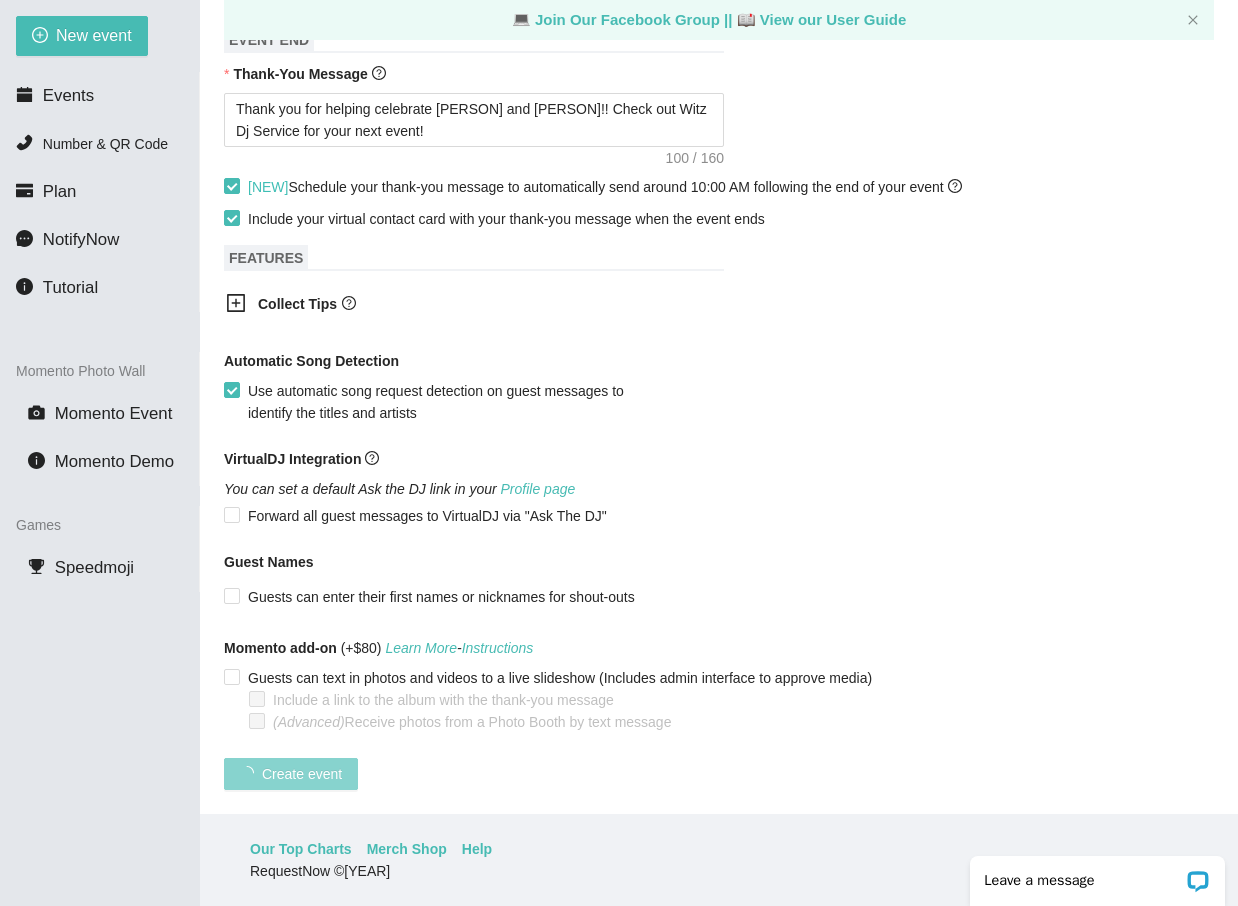 scroll, scrollTop: 212, scrollLeft: 0, axis: vertical 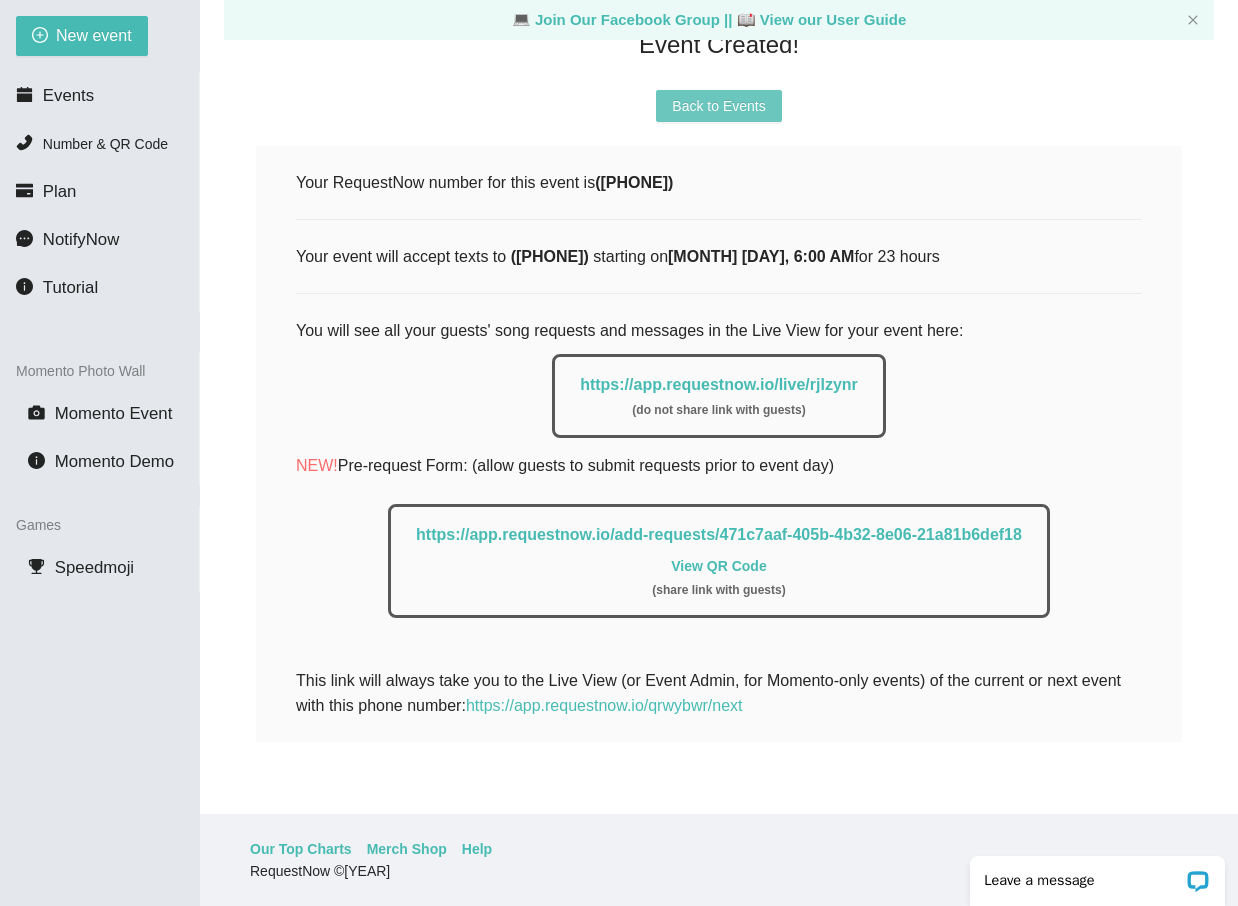 click on "Back to Events" at bounding box center [718, 106] 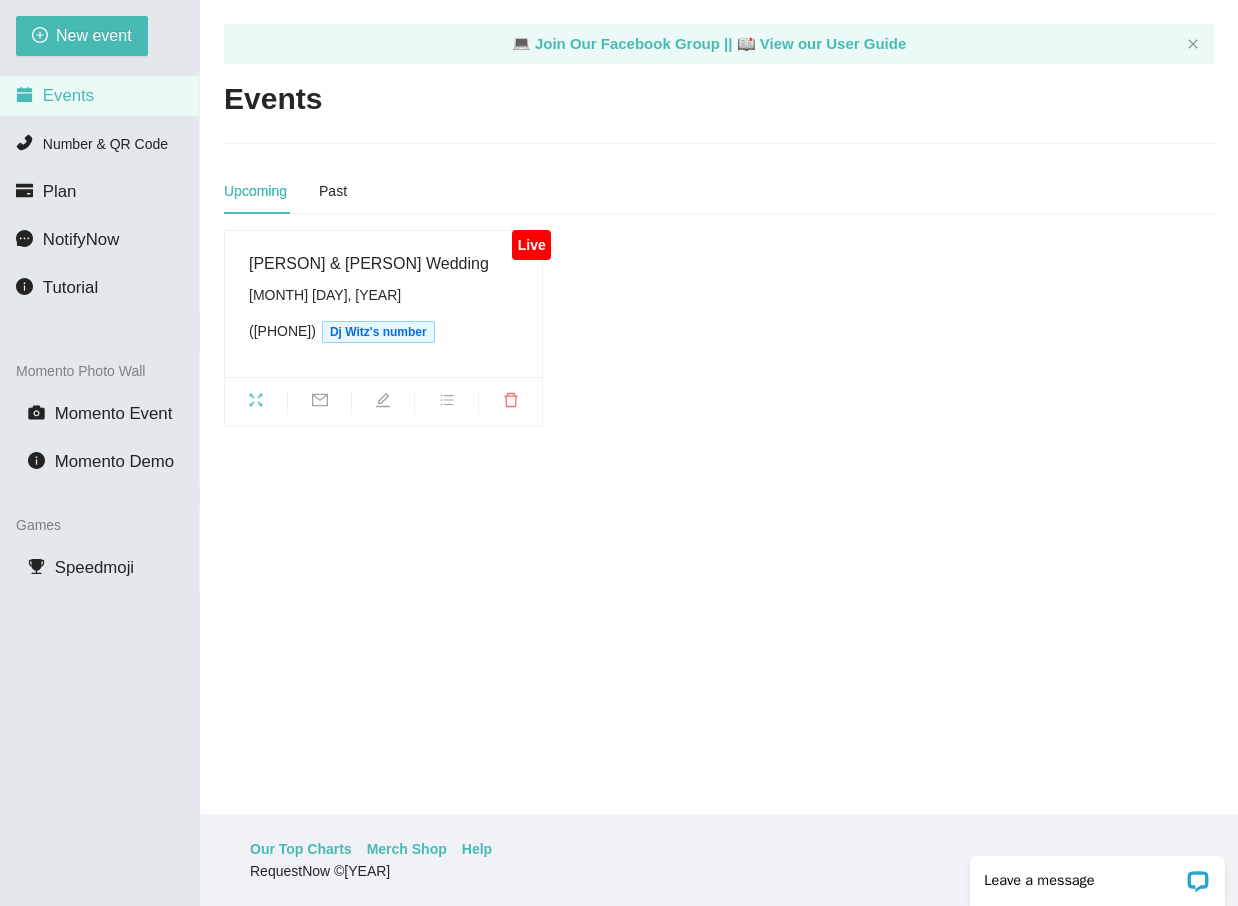 scroll, scrollTop: 0, scrollLeft: 0, axis: both 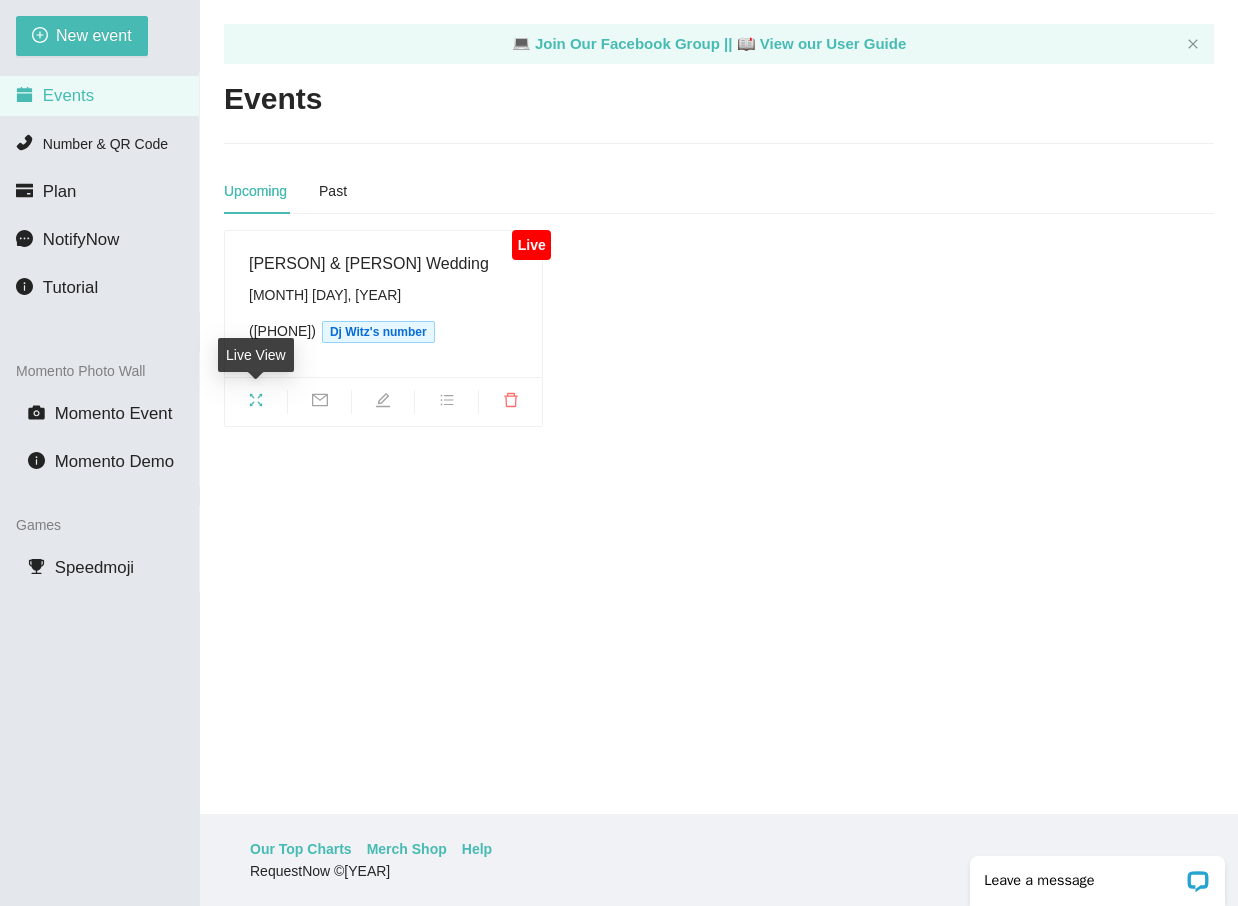 click 